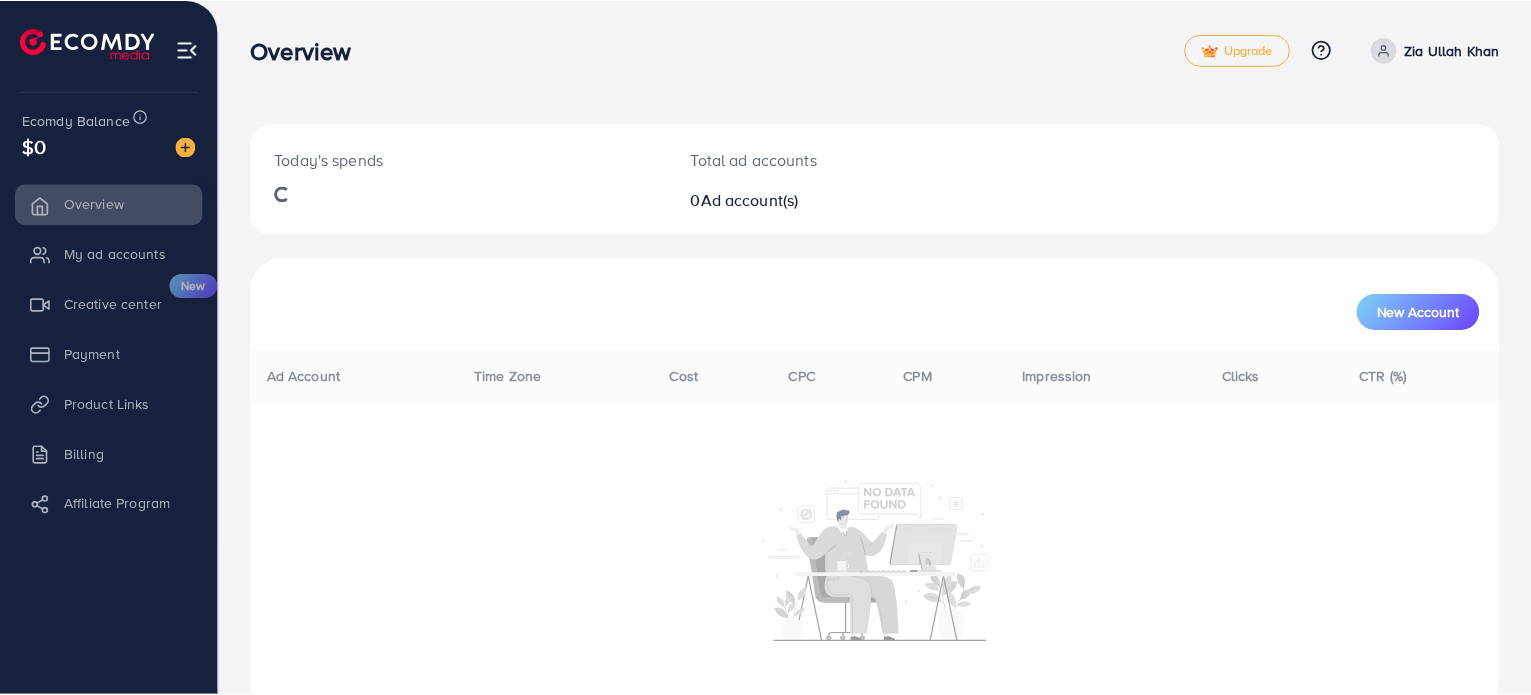 scroll, scrollTop: 0, scrollLeft: 0, axis: both 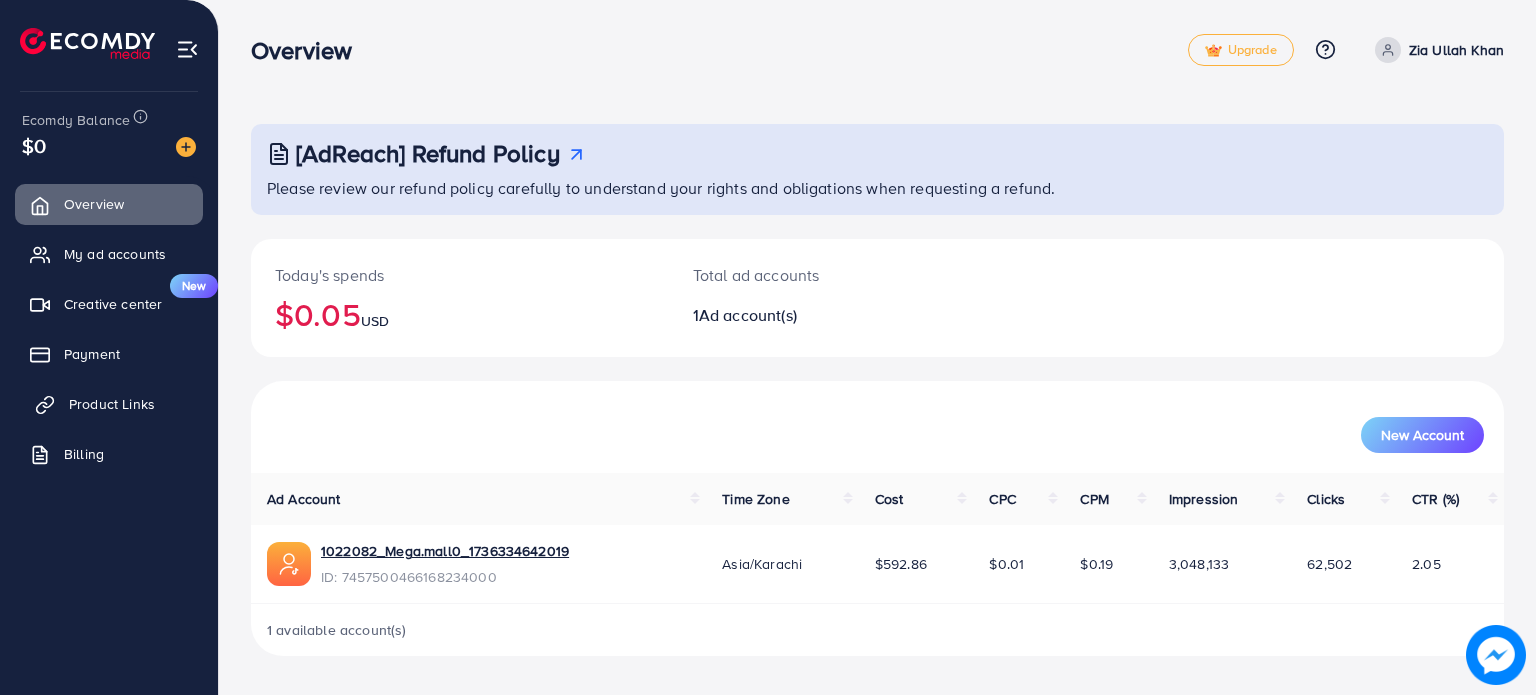 click on "Product Links" at bounding box center (112, 404) 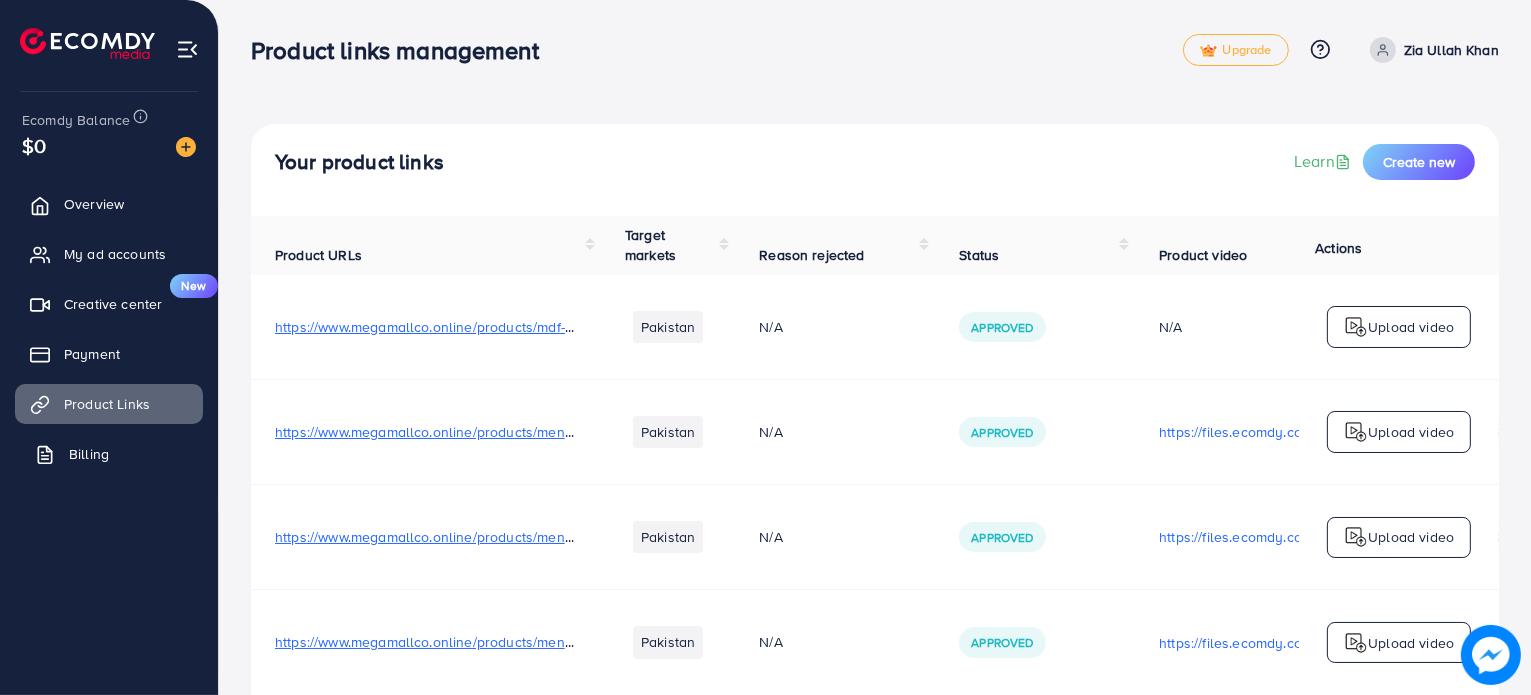 click on "Billing" at bounding box center (109, 454) 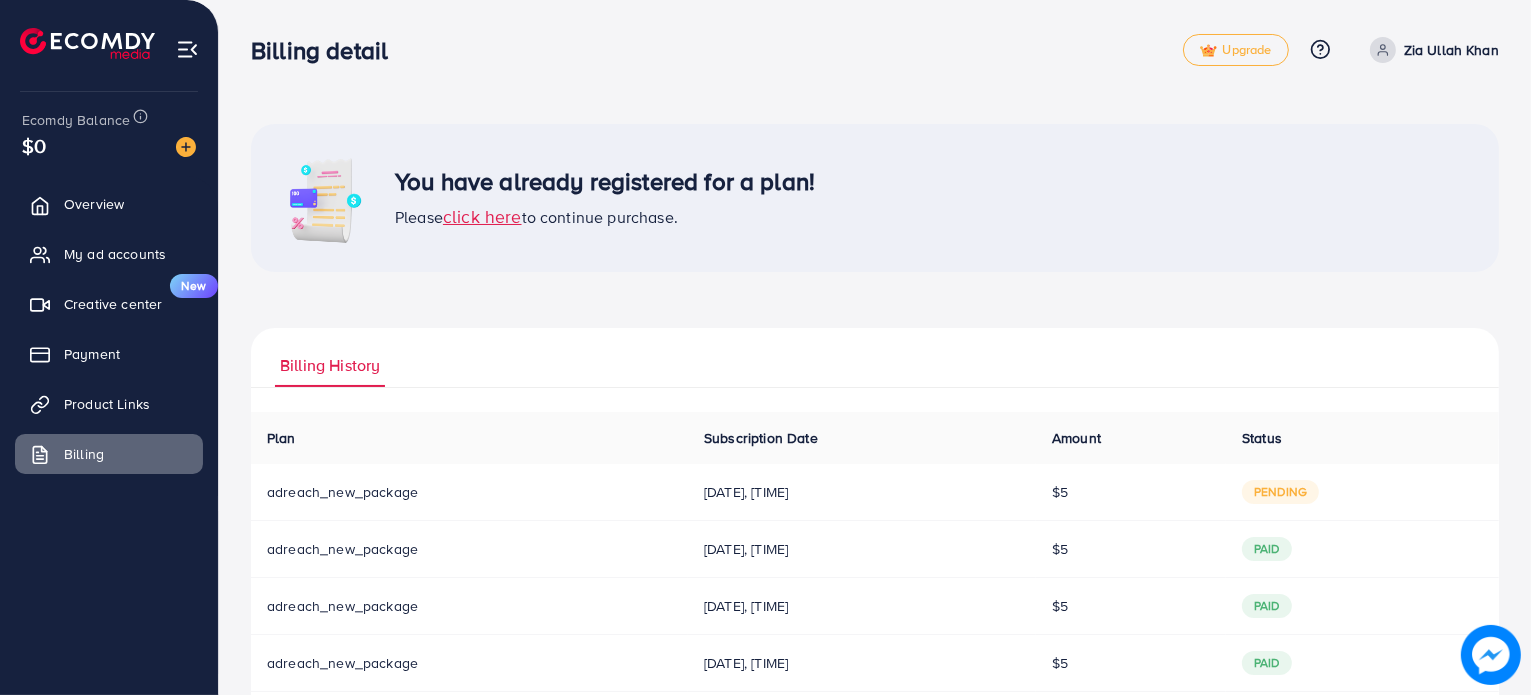 click on "click here" at bounding box center (482, 216) 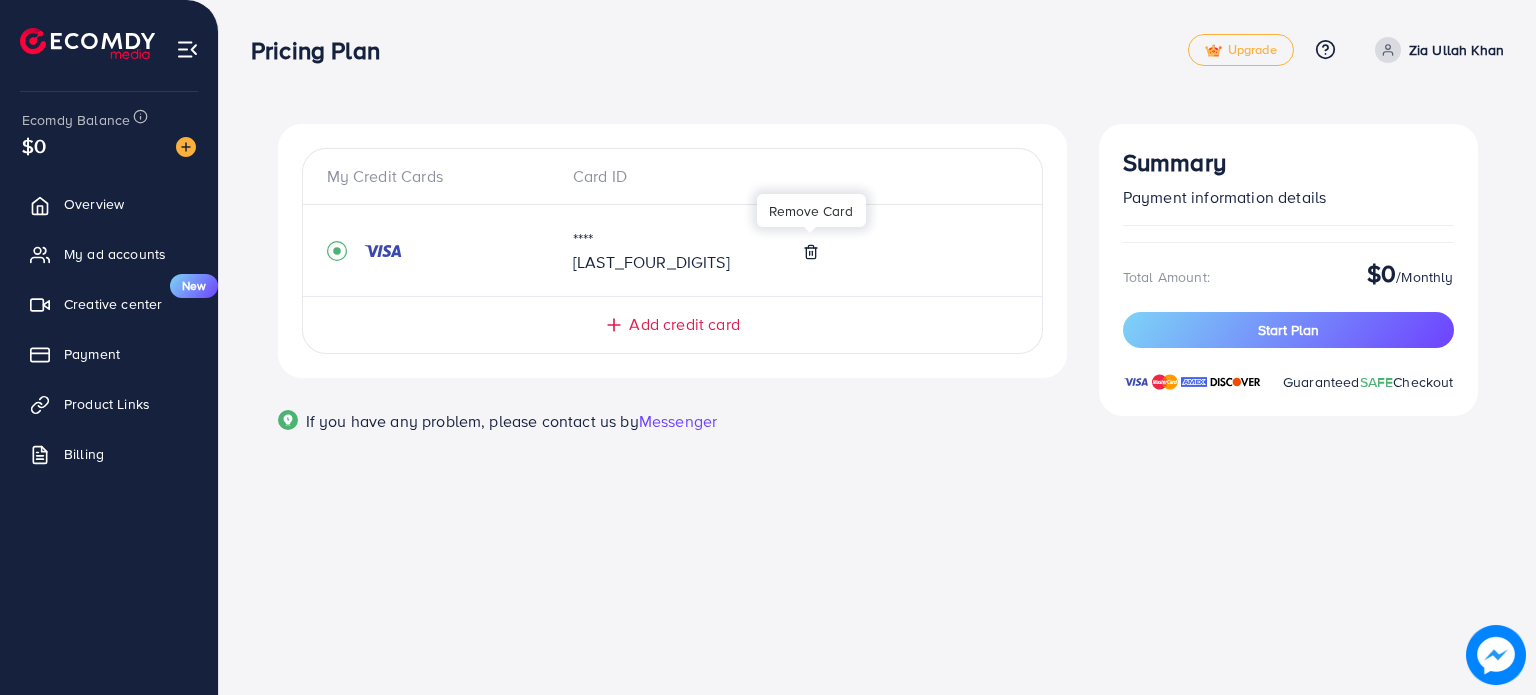 click 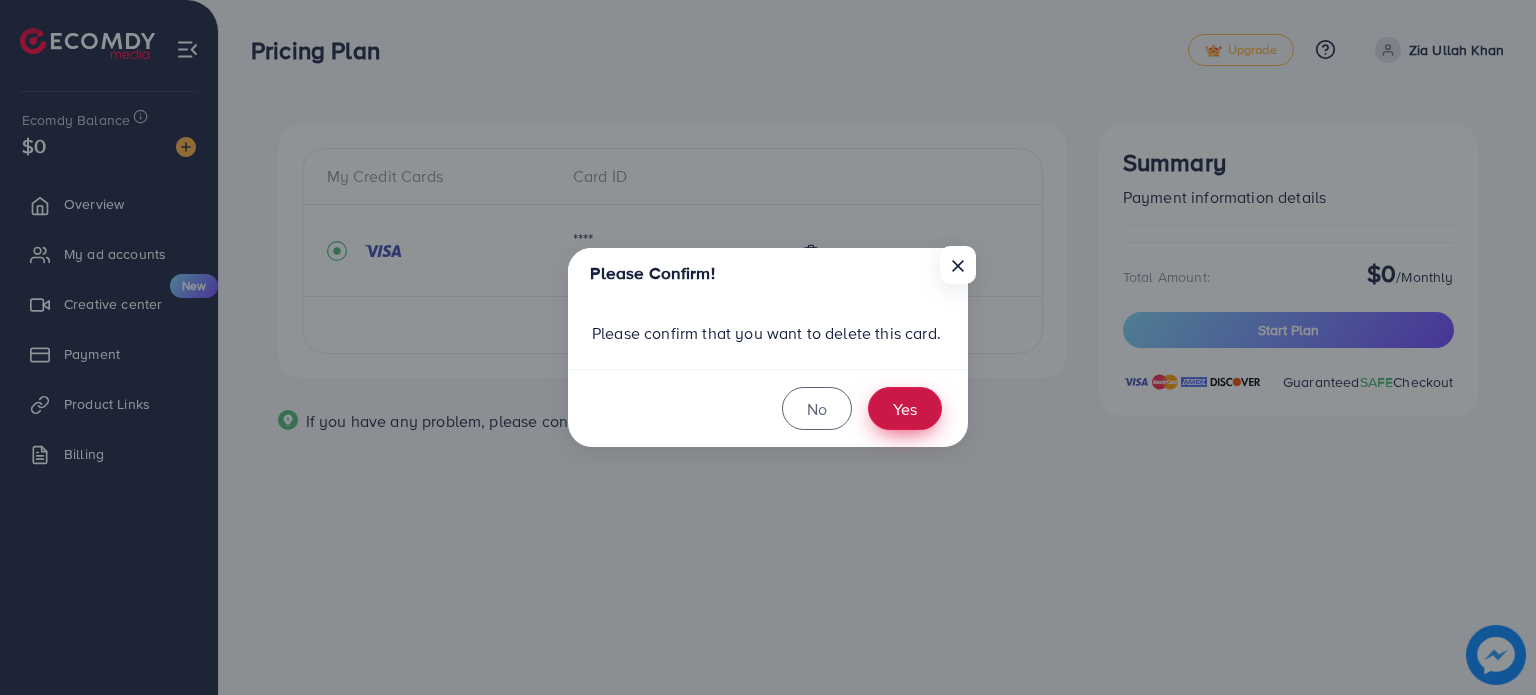 click on "Yes" at bounding box center (905, 408) 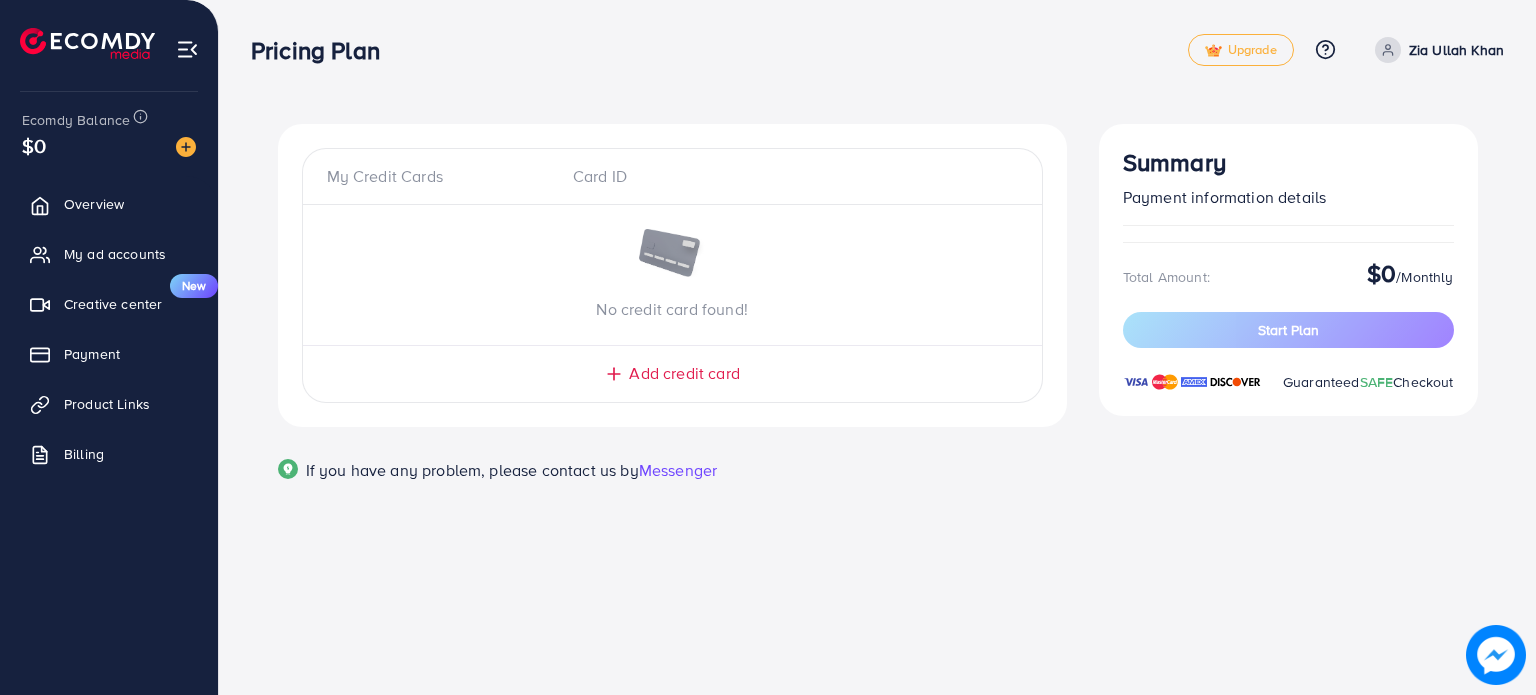 click on "My Credit Cards   Card ID  No credit card found! Add credit card" at bounding box center [672, 275] 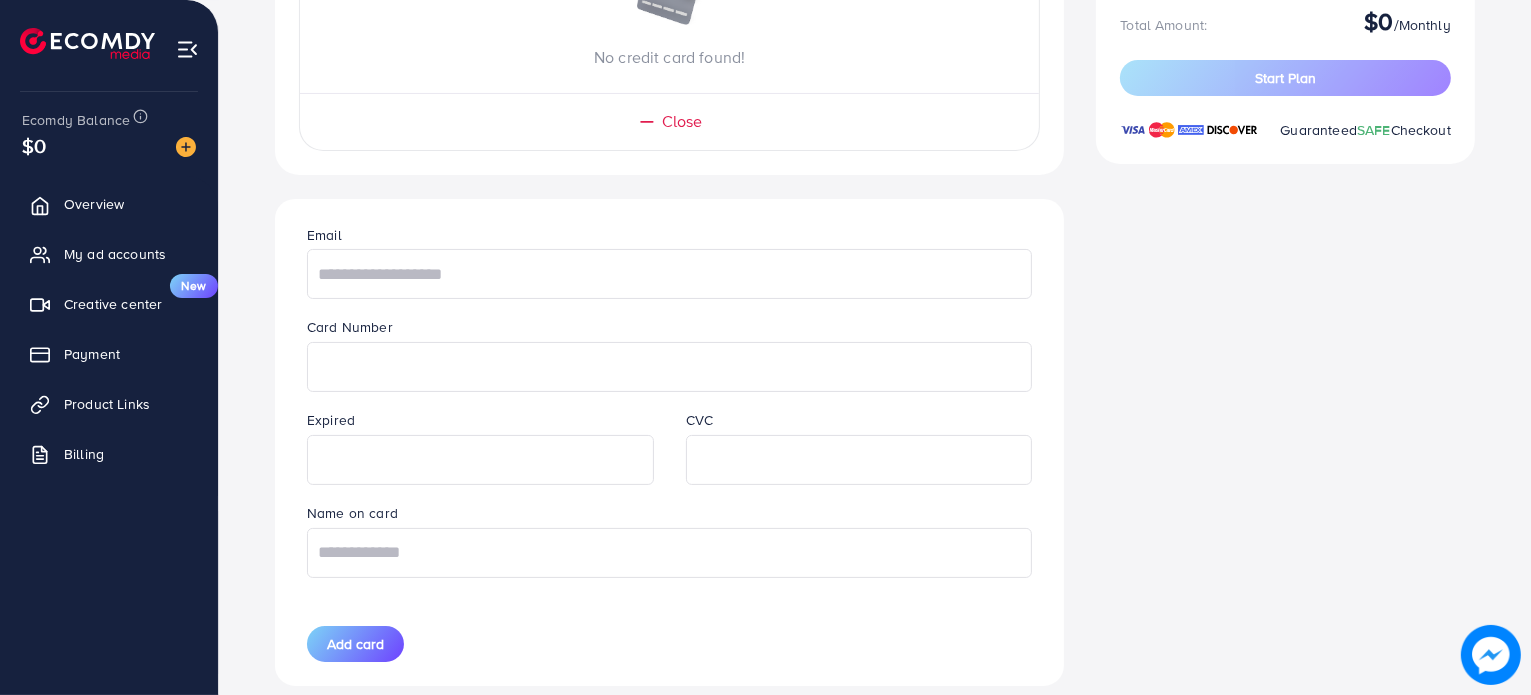 scroll, scrollTop: 262, scrollLeft: 0, axis: vertical 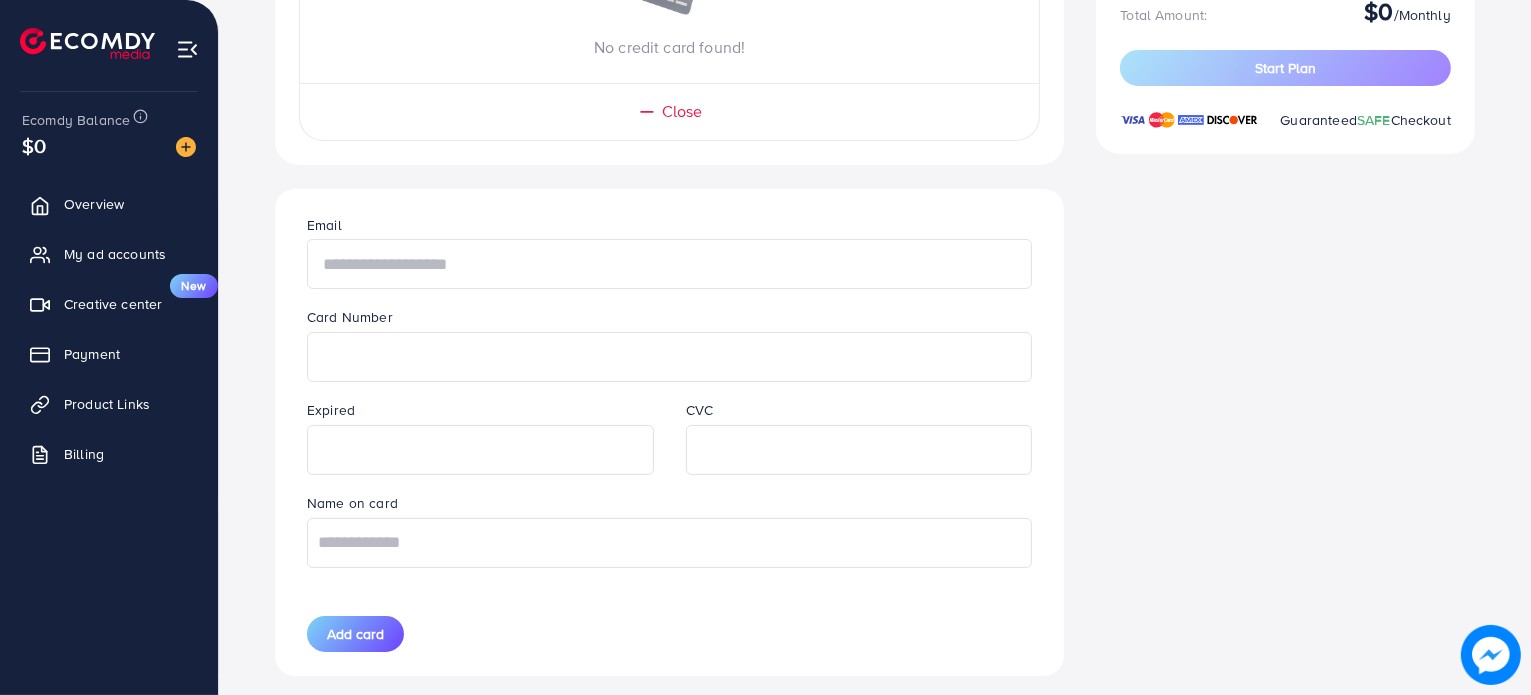 click at bounding box center (669, 264) 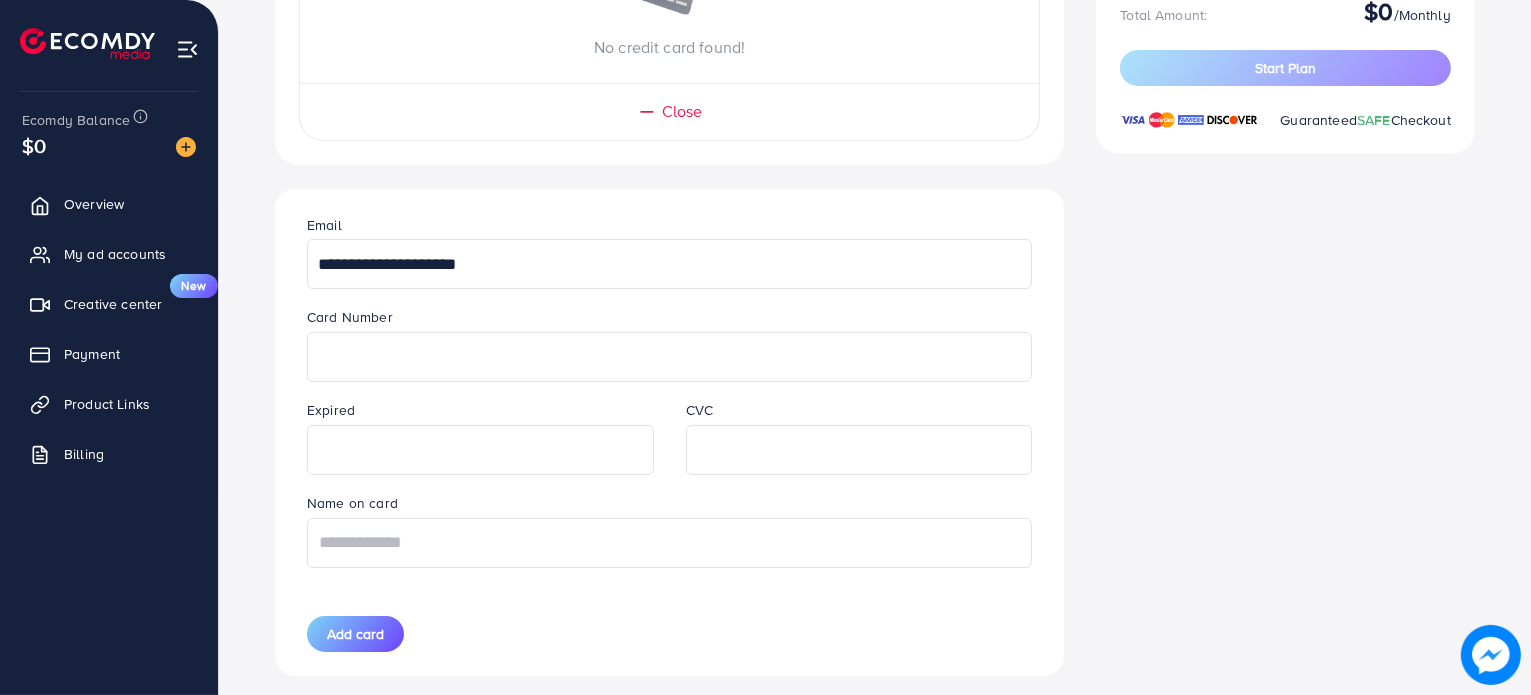 type on "**********" 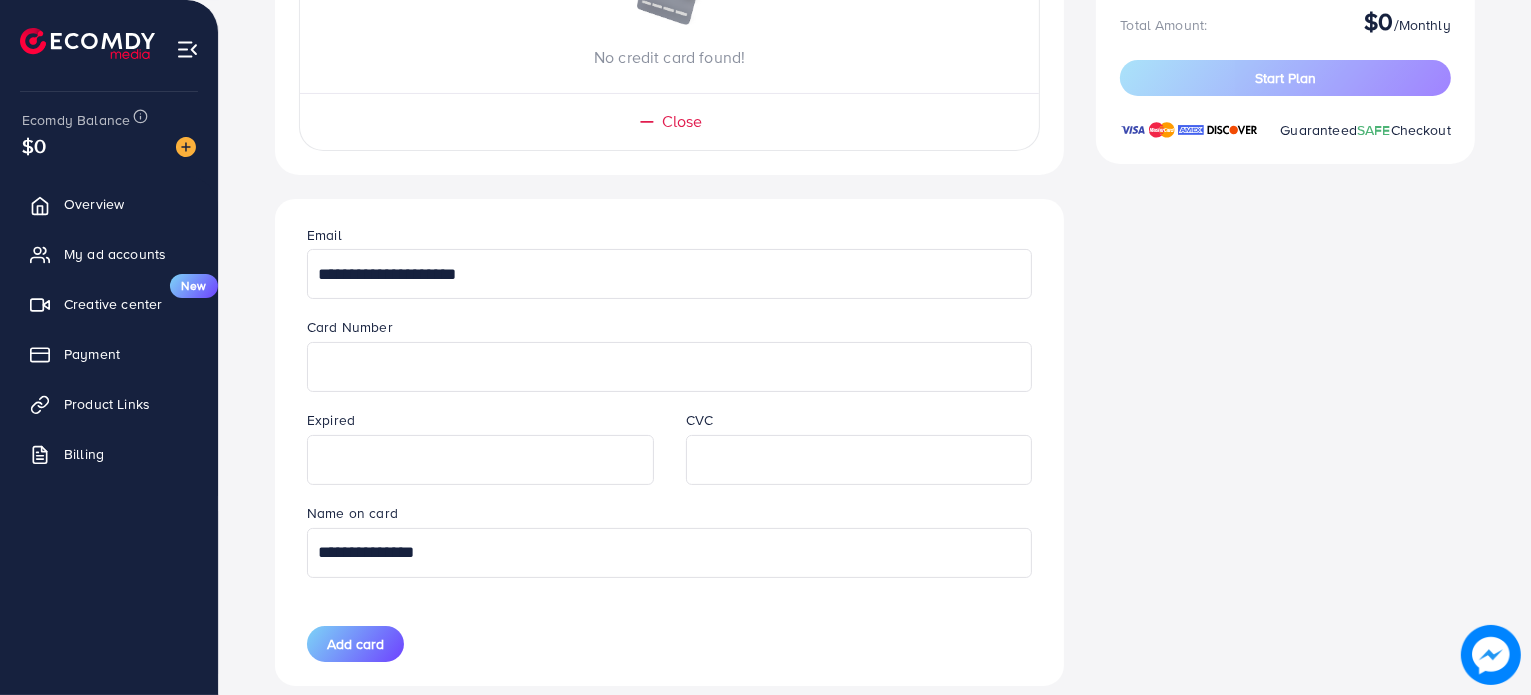 scroll, scrollTop: 258, scrollLeft: 0, axis: vertical 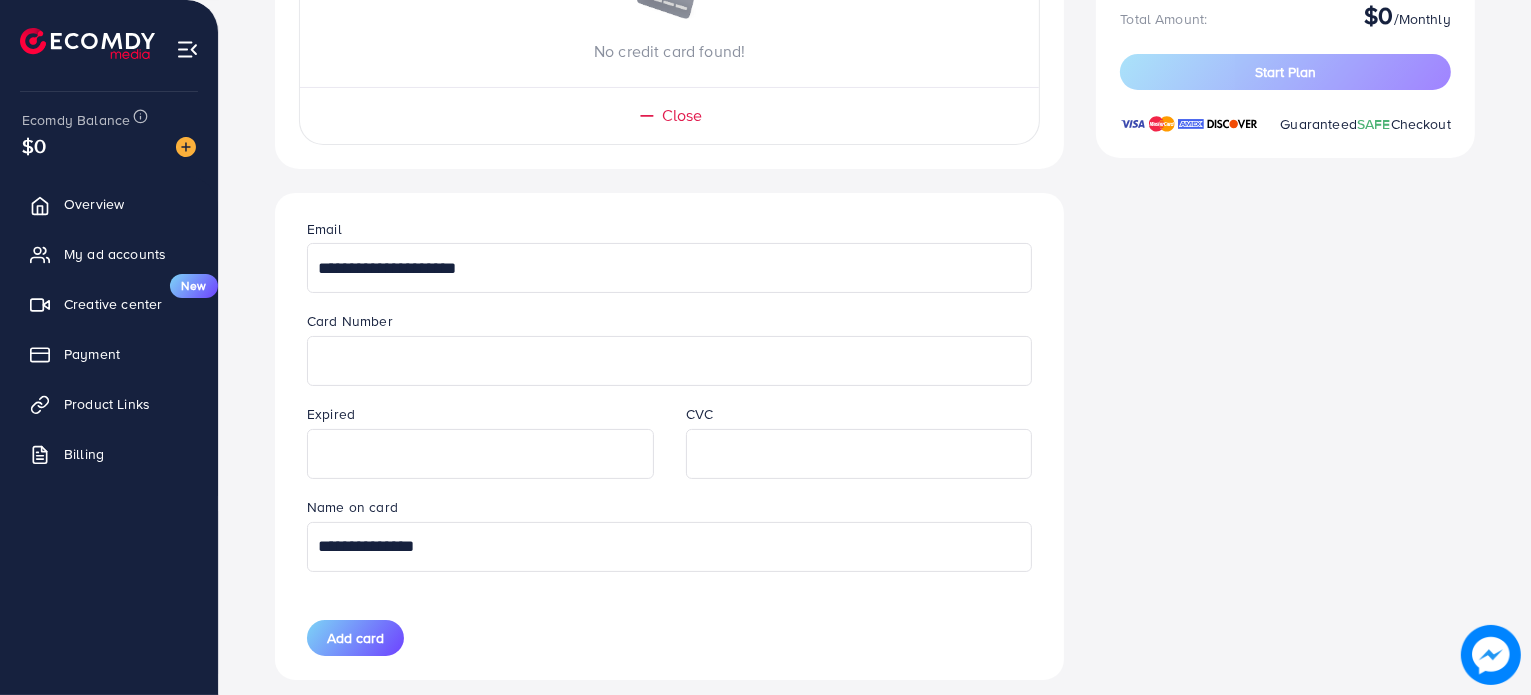 click on "**********" at bounding box center [669, 268] 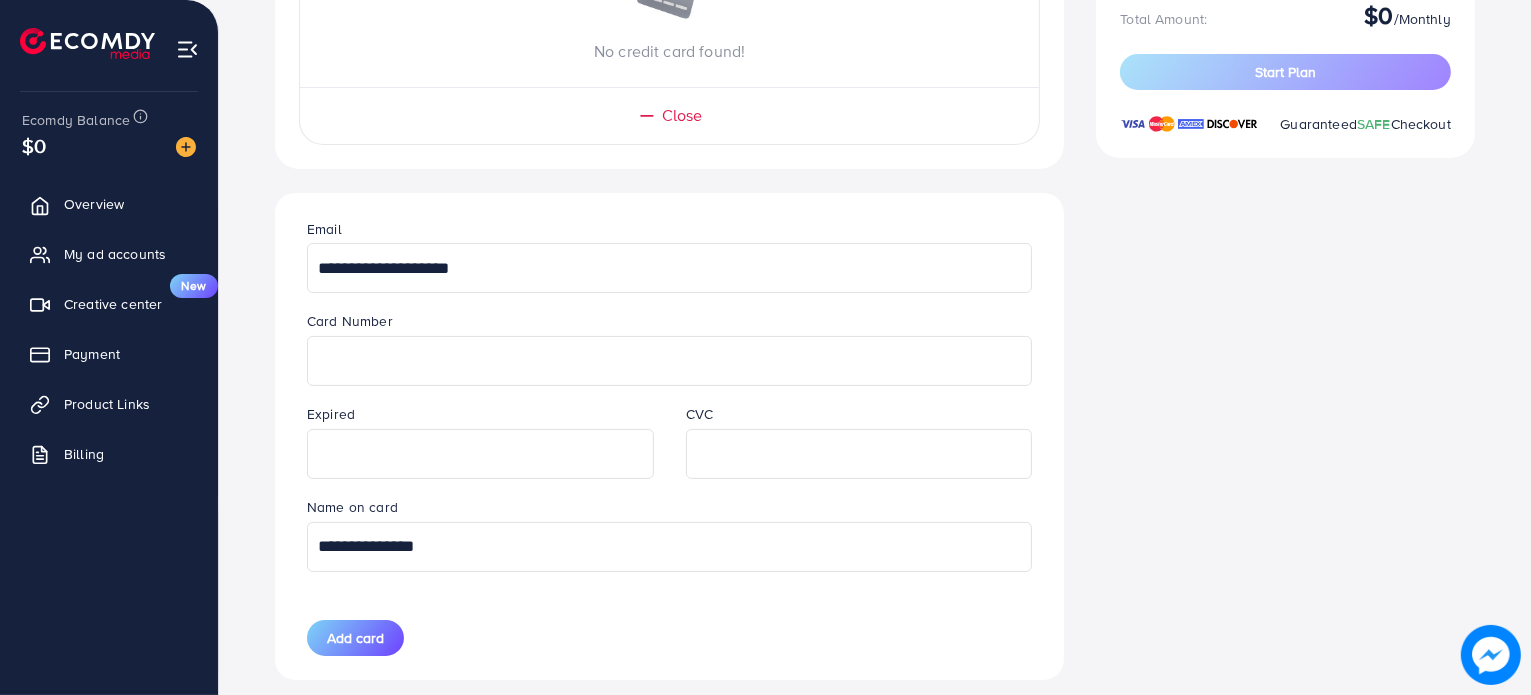 type on "**********" 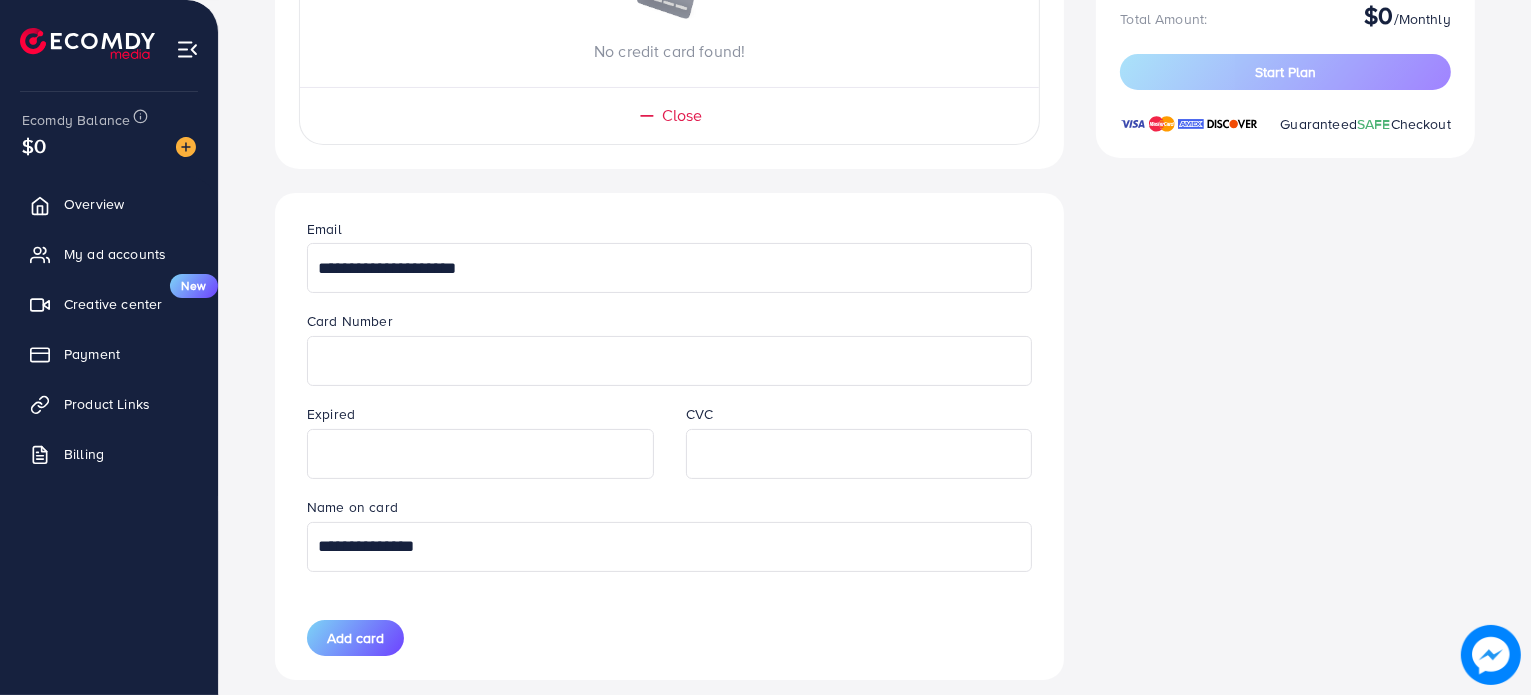click on "**********" at bounding box center (669, 547) 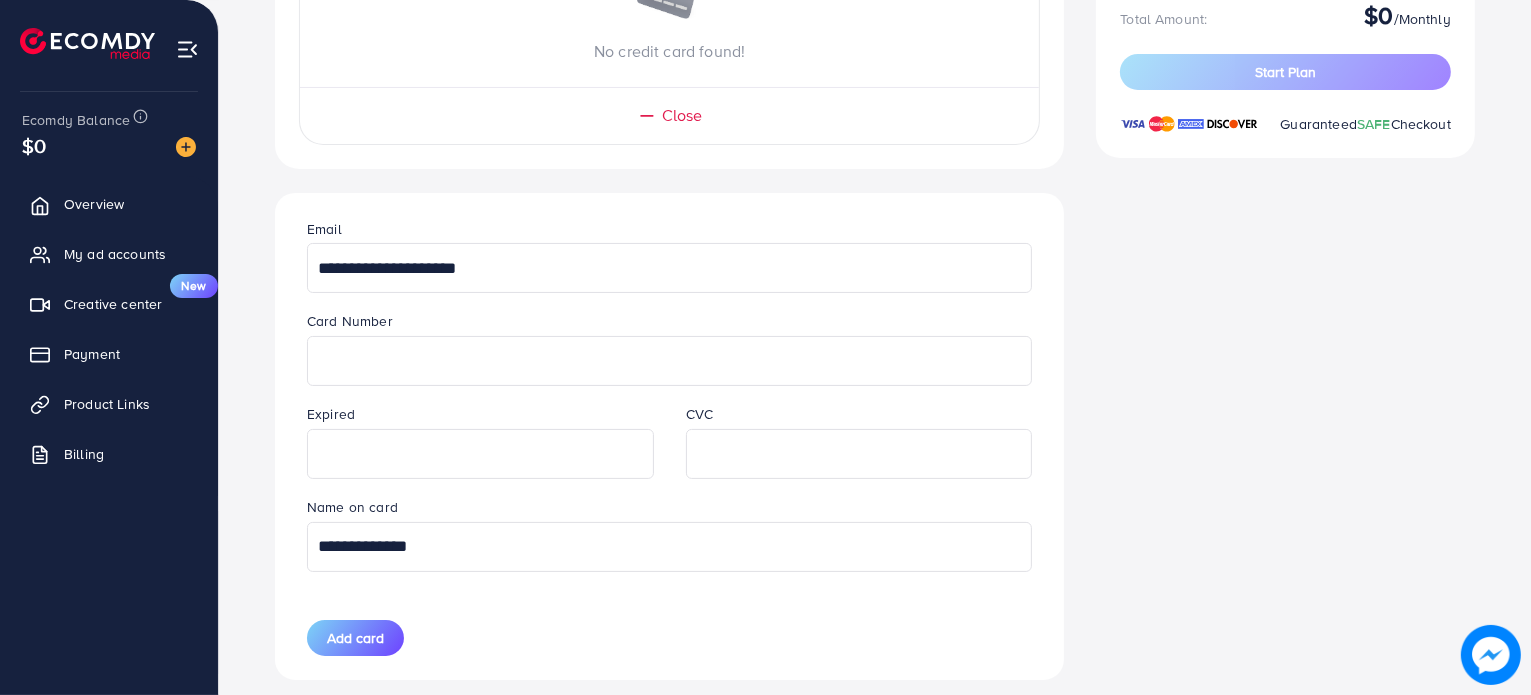 type on "**********" 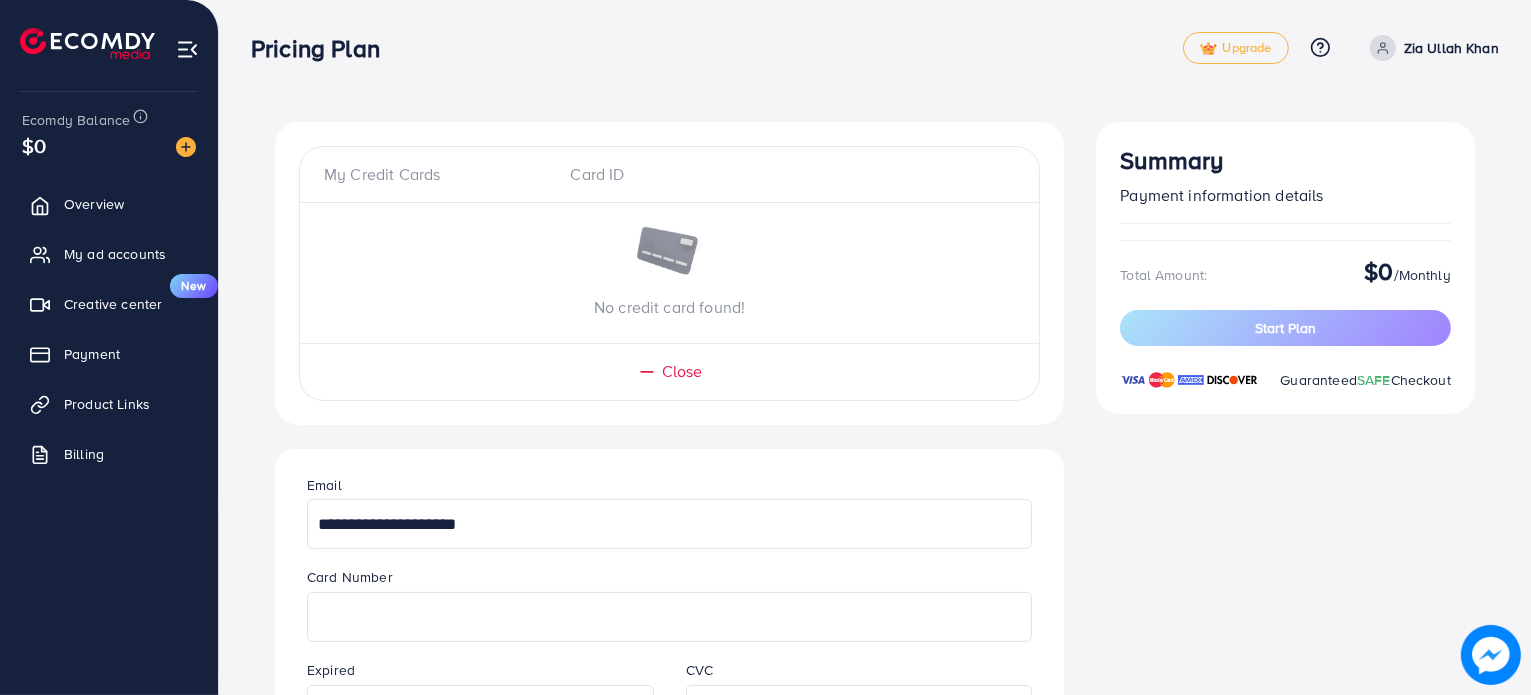 scroll, scrollTop: 0, scrollLeft: 0, axis: both 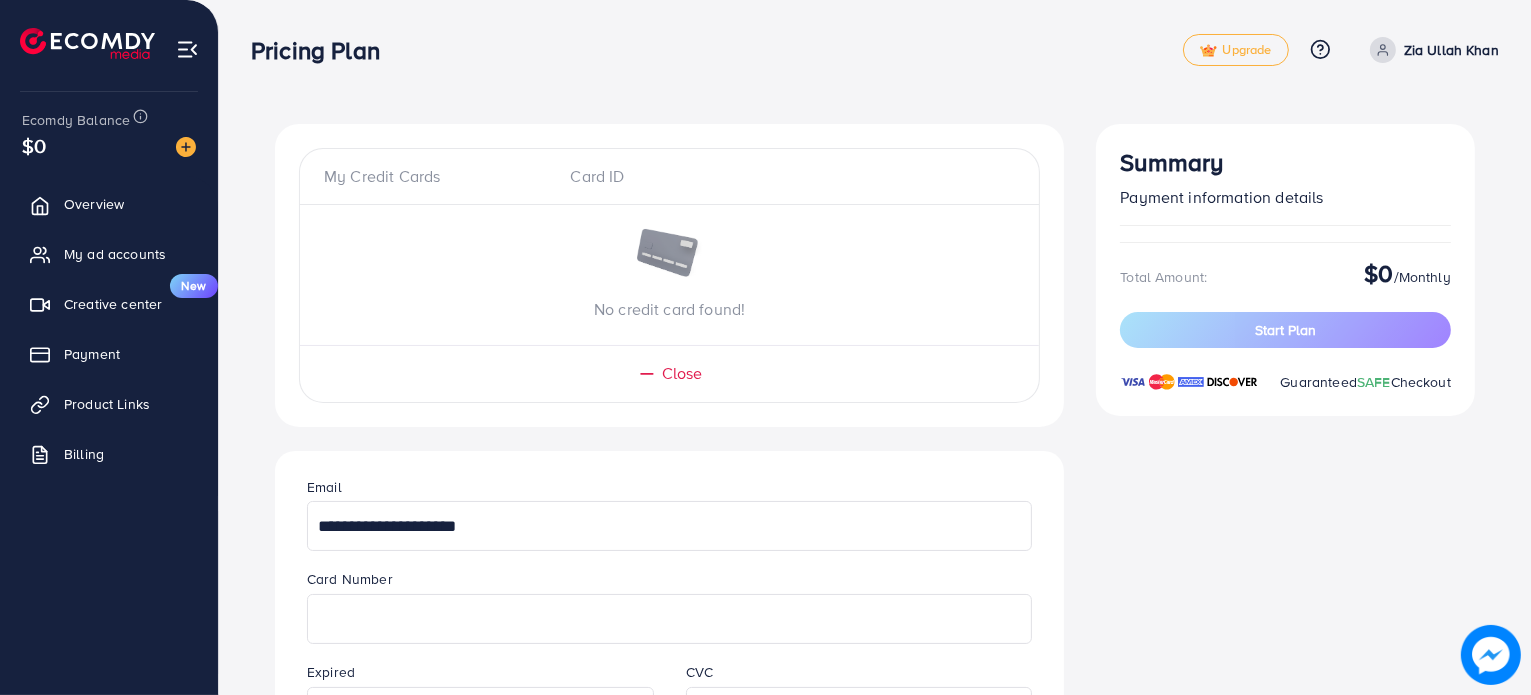 click on "Close" at bounding box center [682, 373] 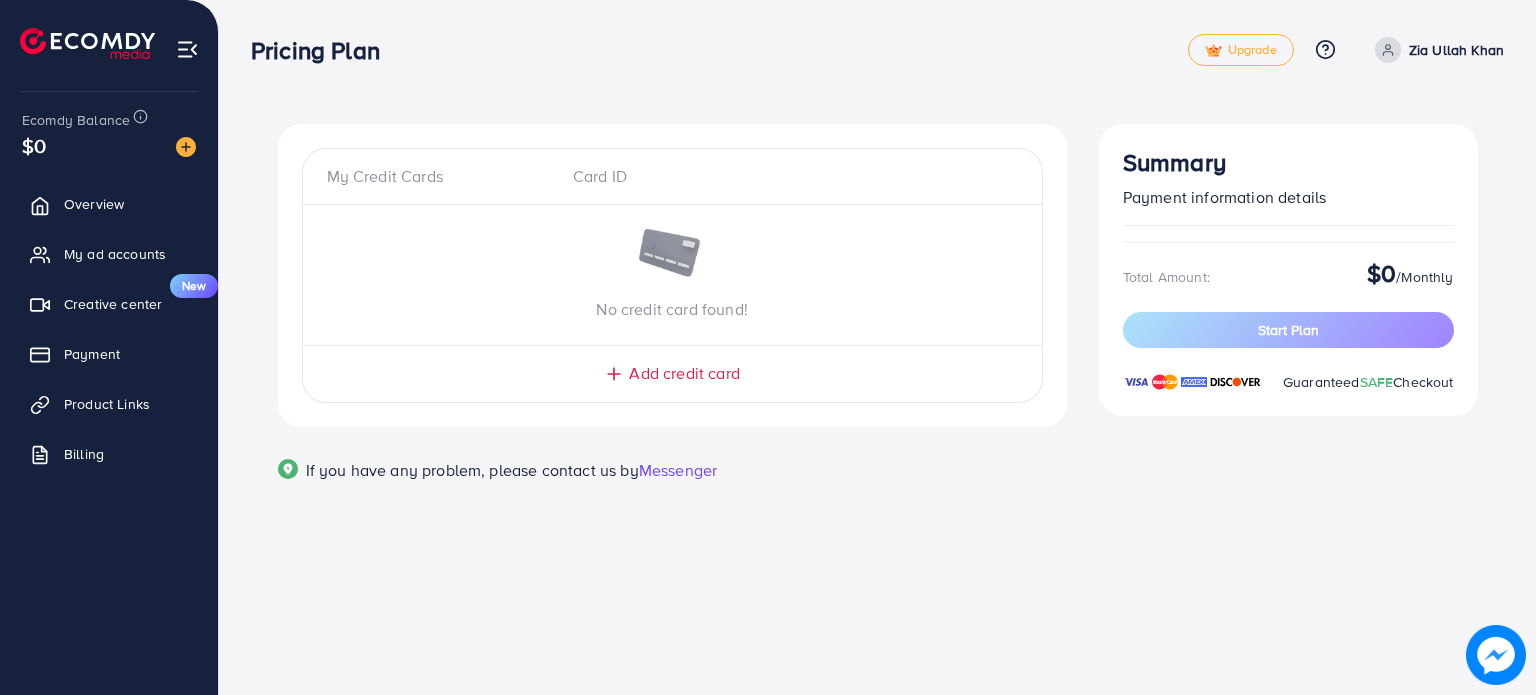 click on "Add credit card" at bounding box center [684, 373] 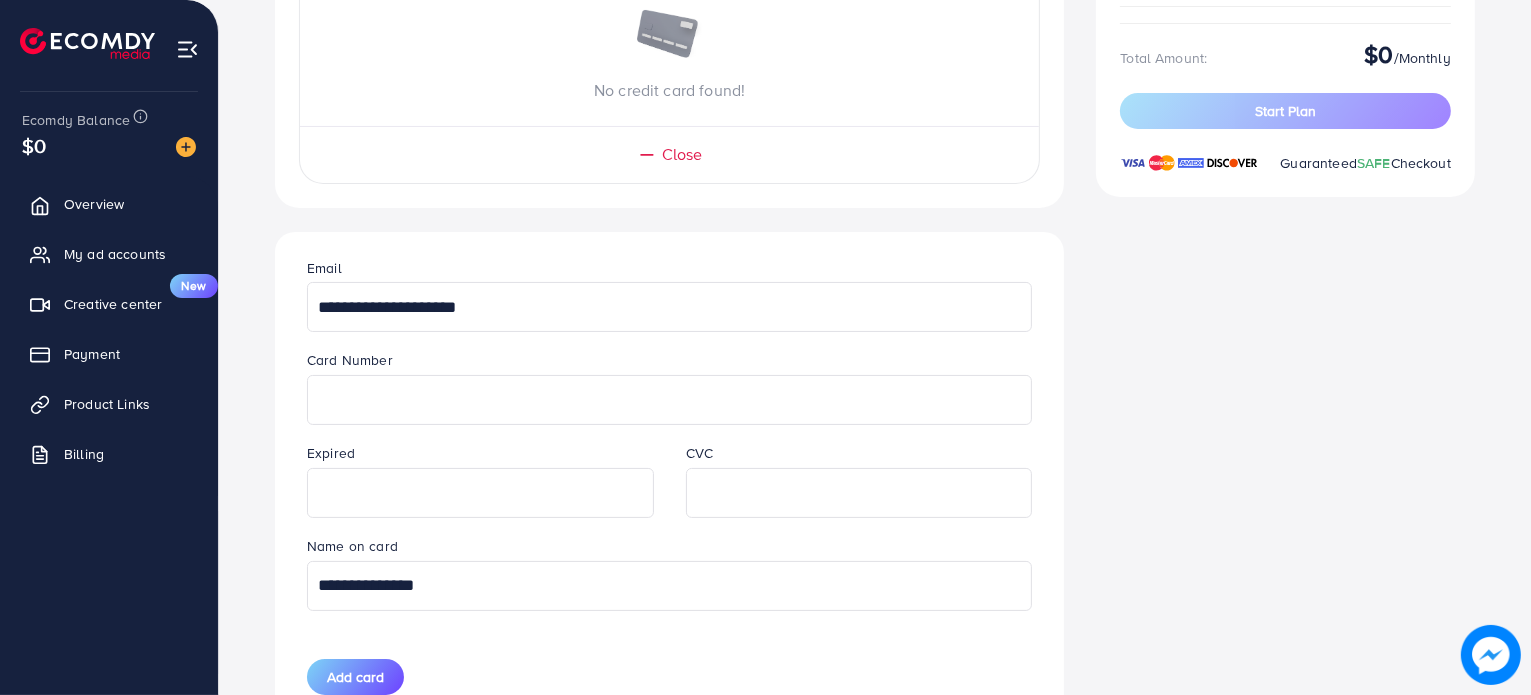 scroll, scrollTop: 386, scrollLeft: 0, axis: vertical 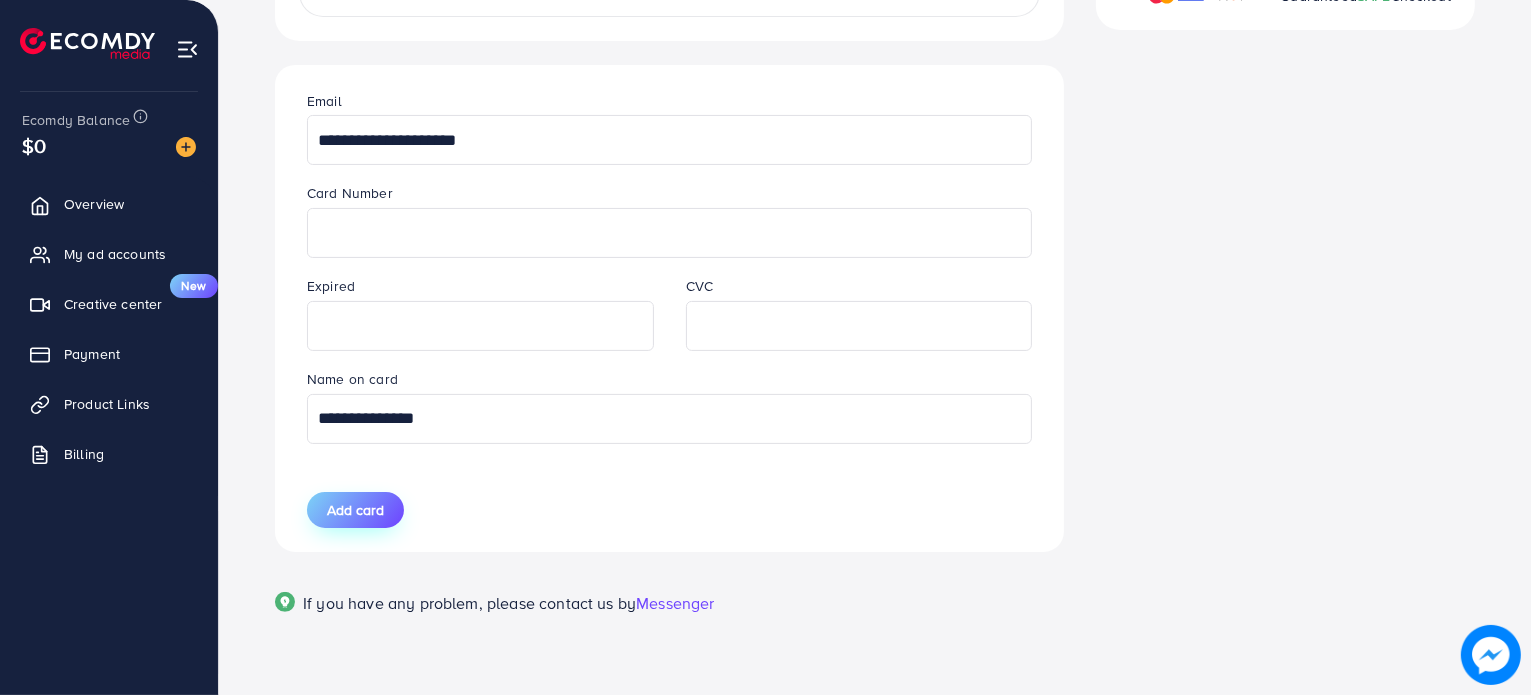 click on "Add card" at bounding box center [355, 510] 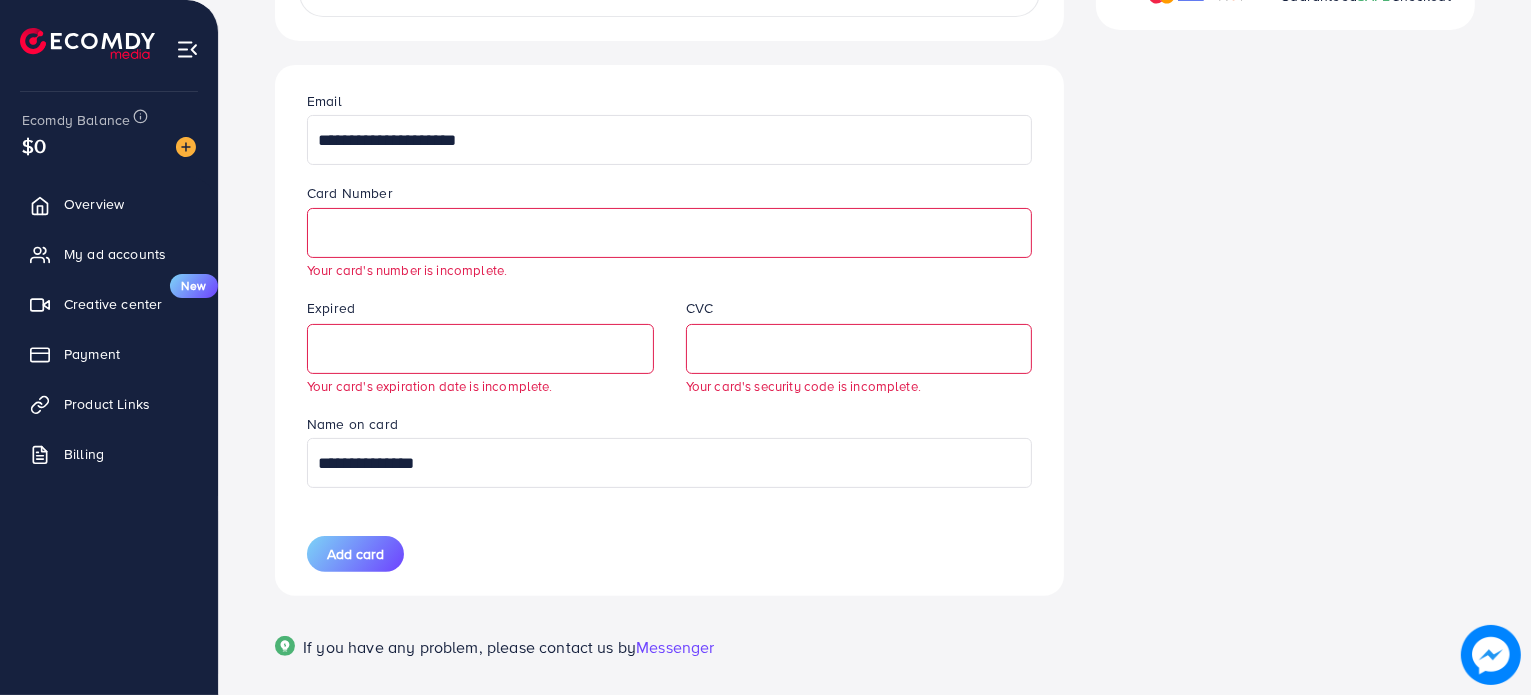 scroll, scrollTop: 0, scrollLeft: 0, axis: both 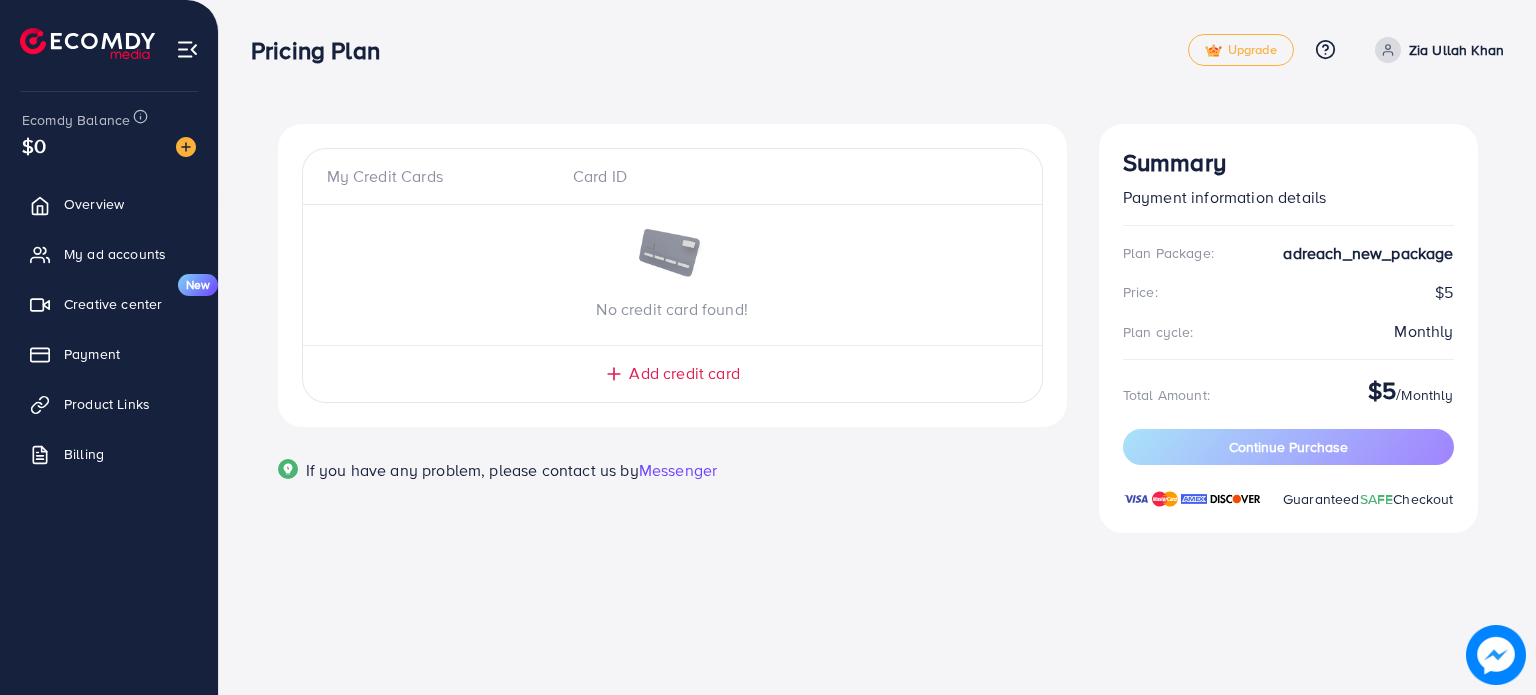click on "Add credit card" at bounding box center [684, 373] 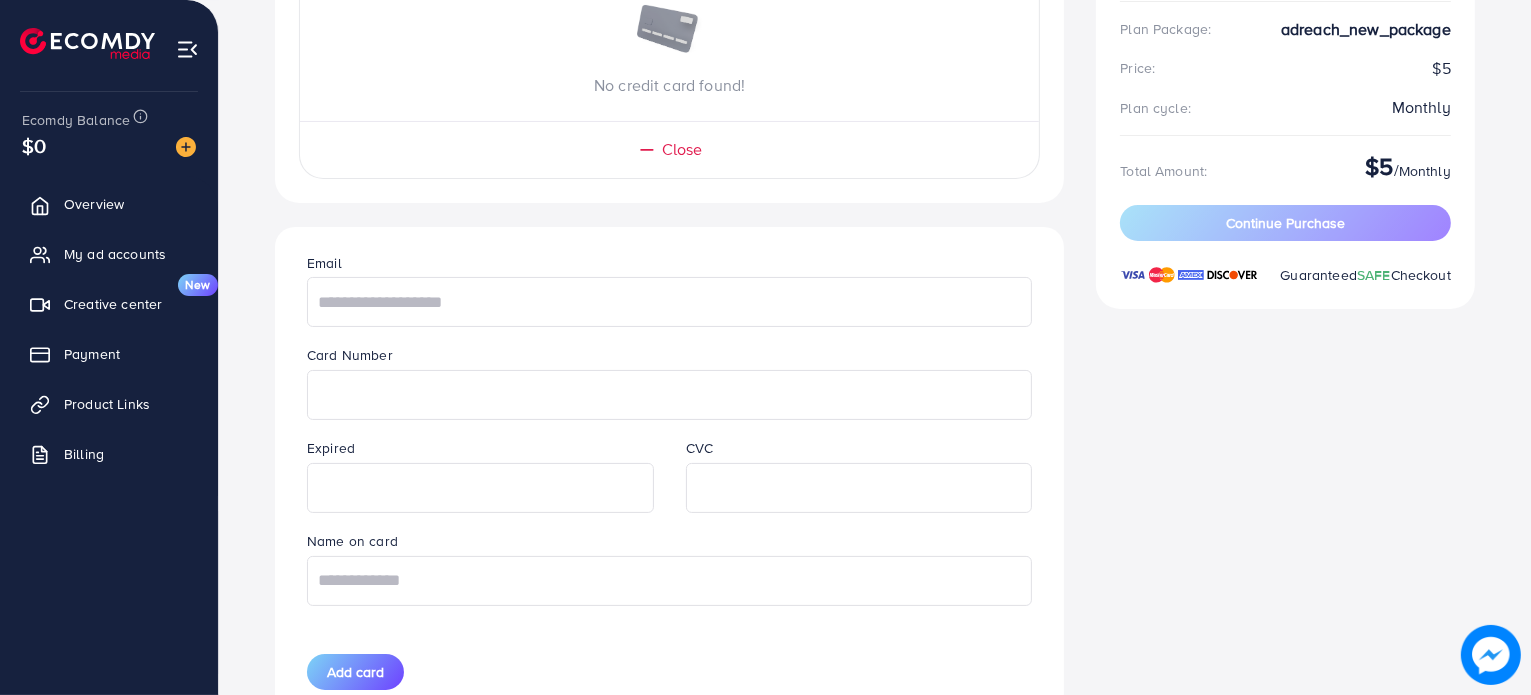 scroll, scrollTop: 242, scrollLeft: 0, axis: vertical 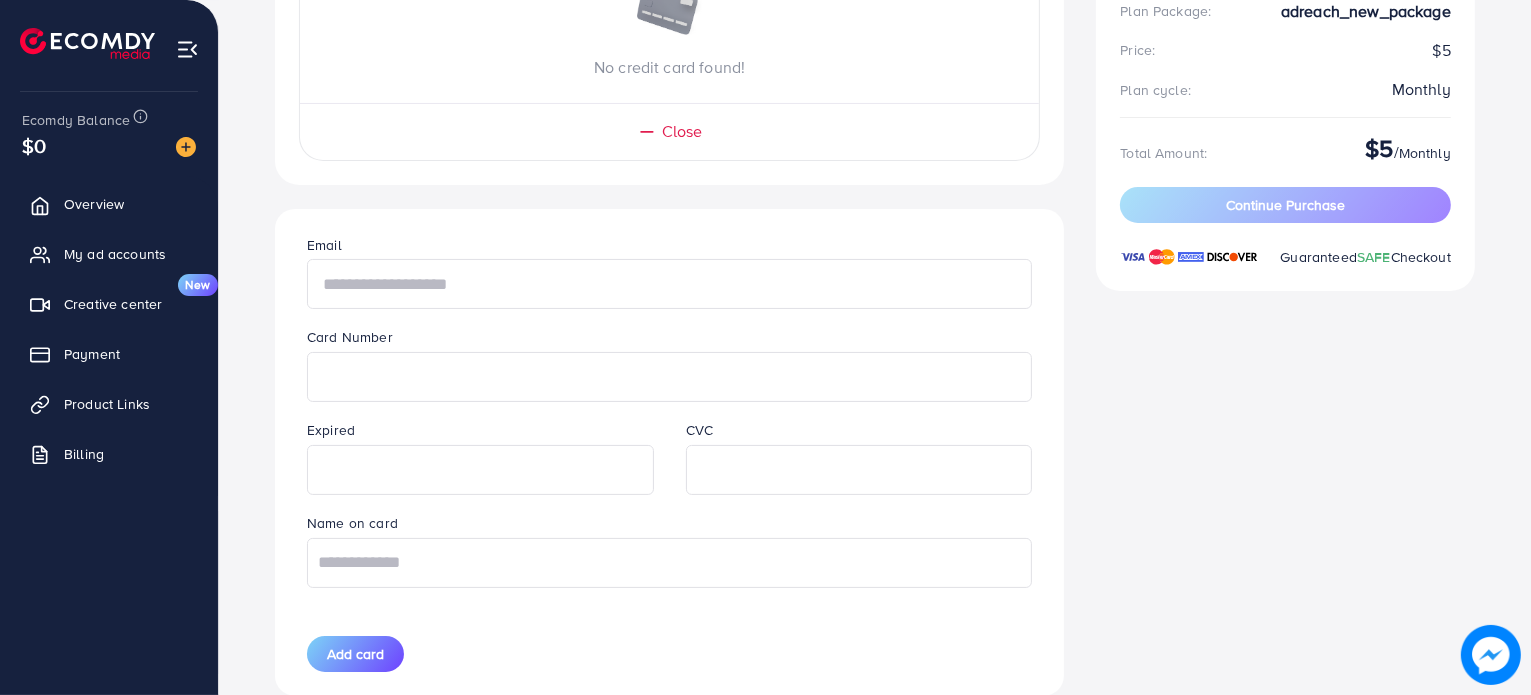 click at bounding box center [669, 284] 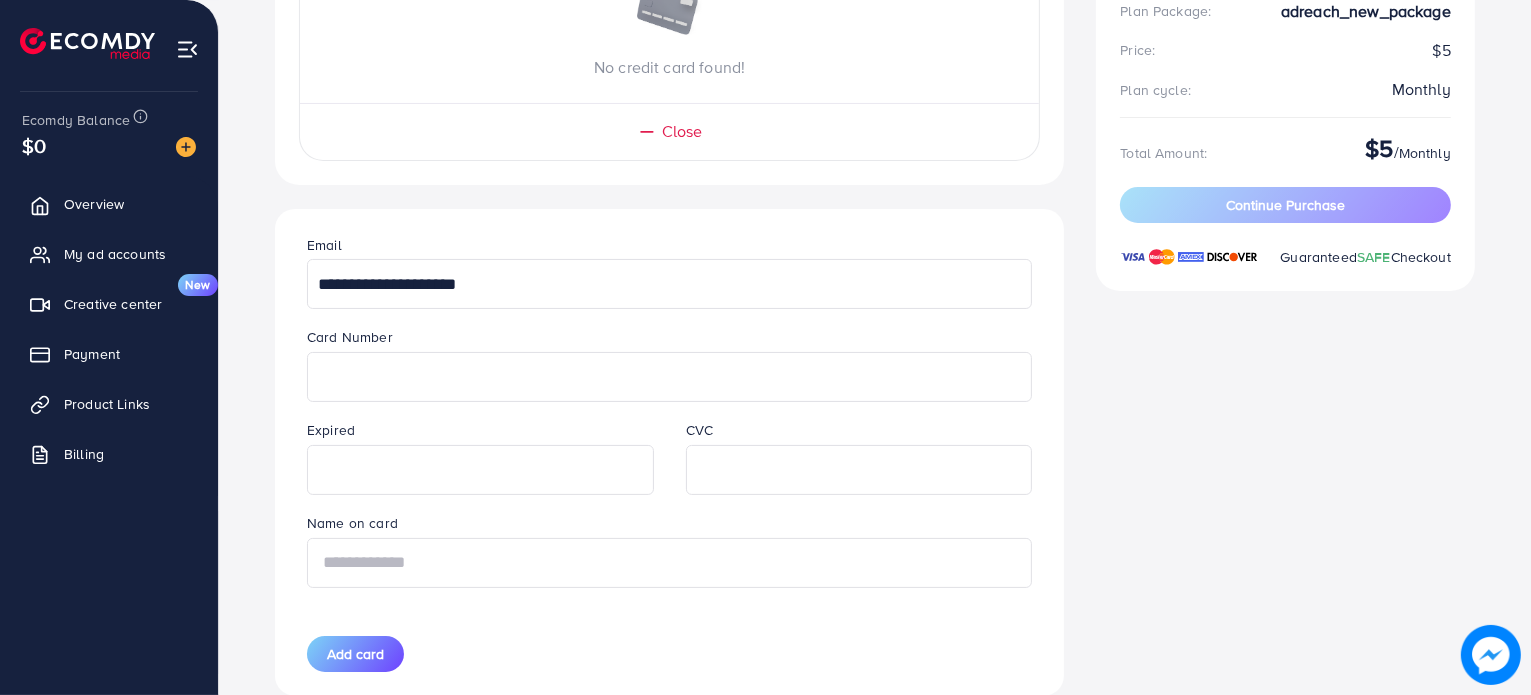 click at bounding box center [669, 563] 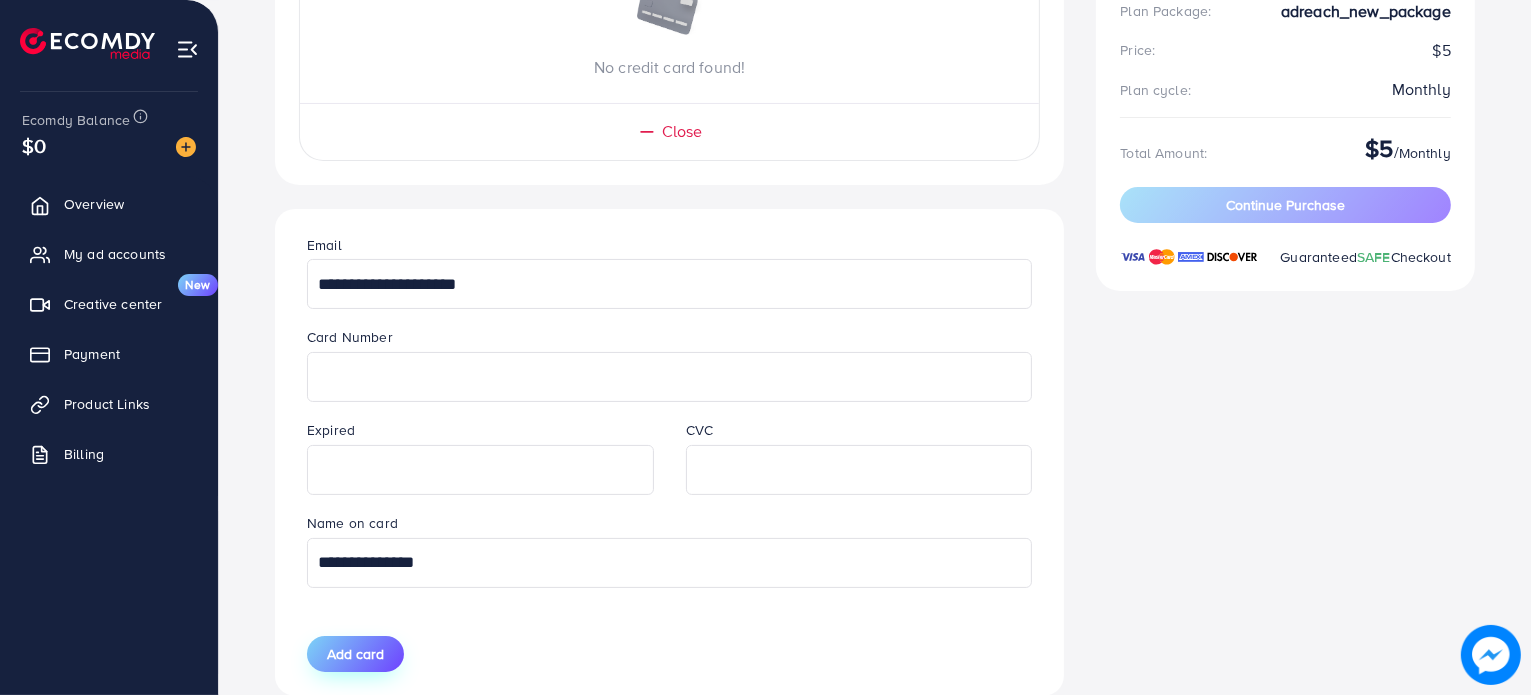 type on "**********" 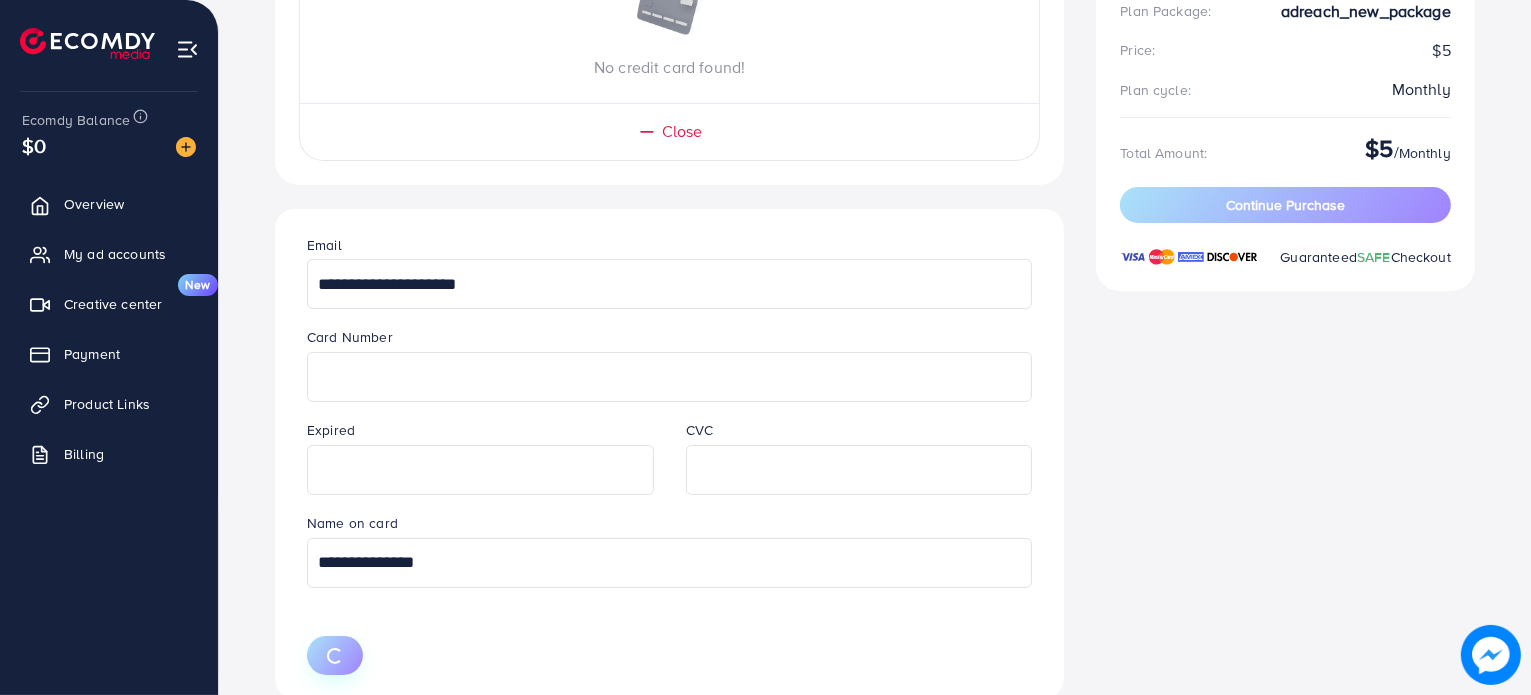 type 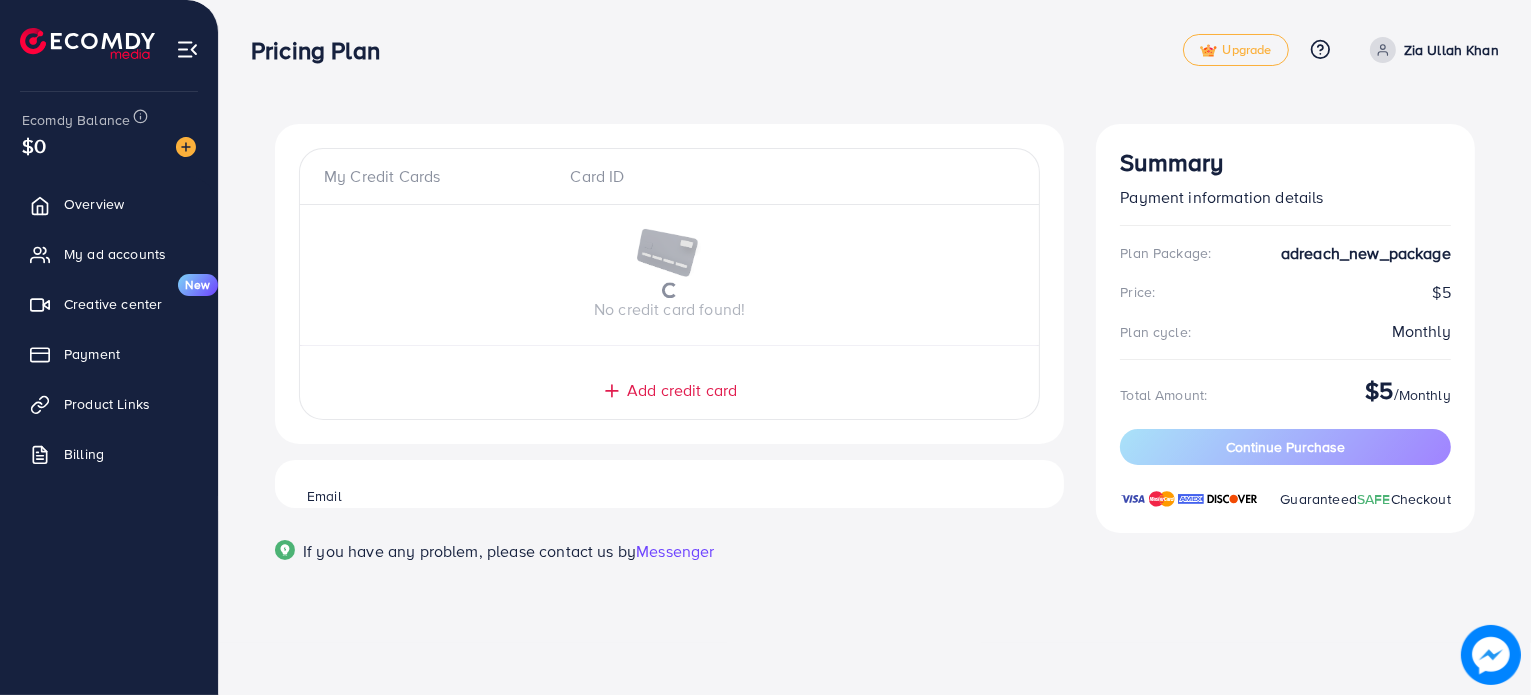 scroll, scrollTop: 0, scrollLeft: 0, axis: both 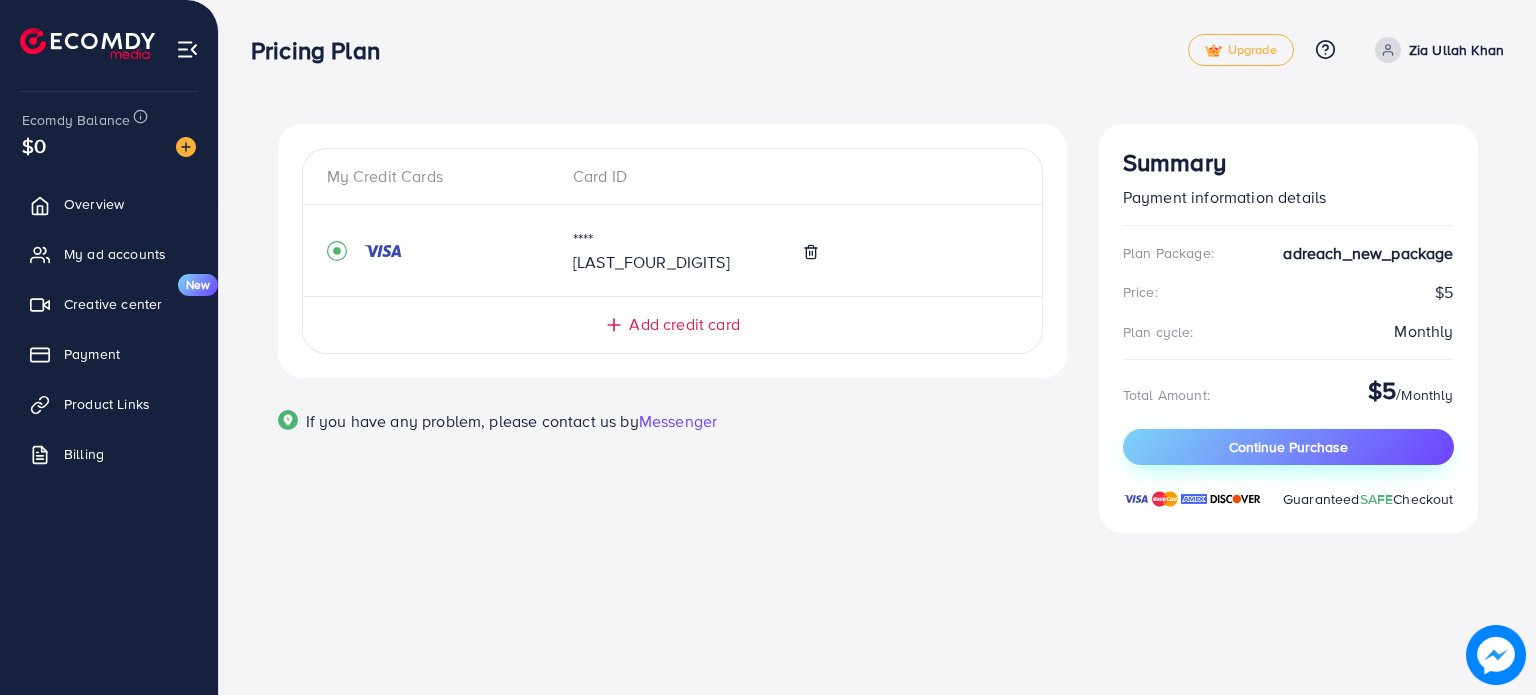 click on "Continue Purchase" at bounding box center (1288, 447) 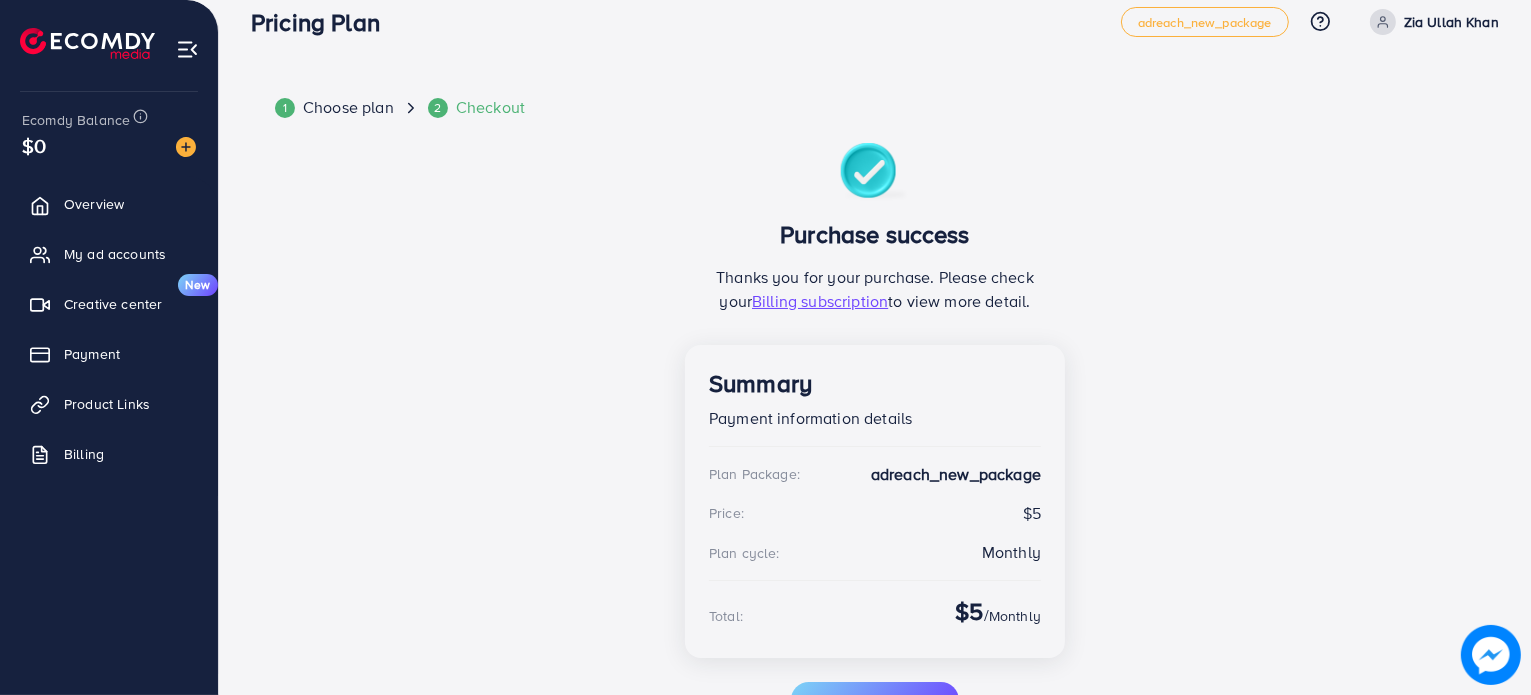 scroll, scrollTop: 0, scrollLeft: 0, axis: both 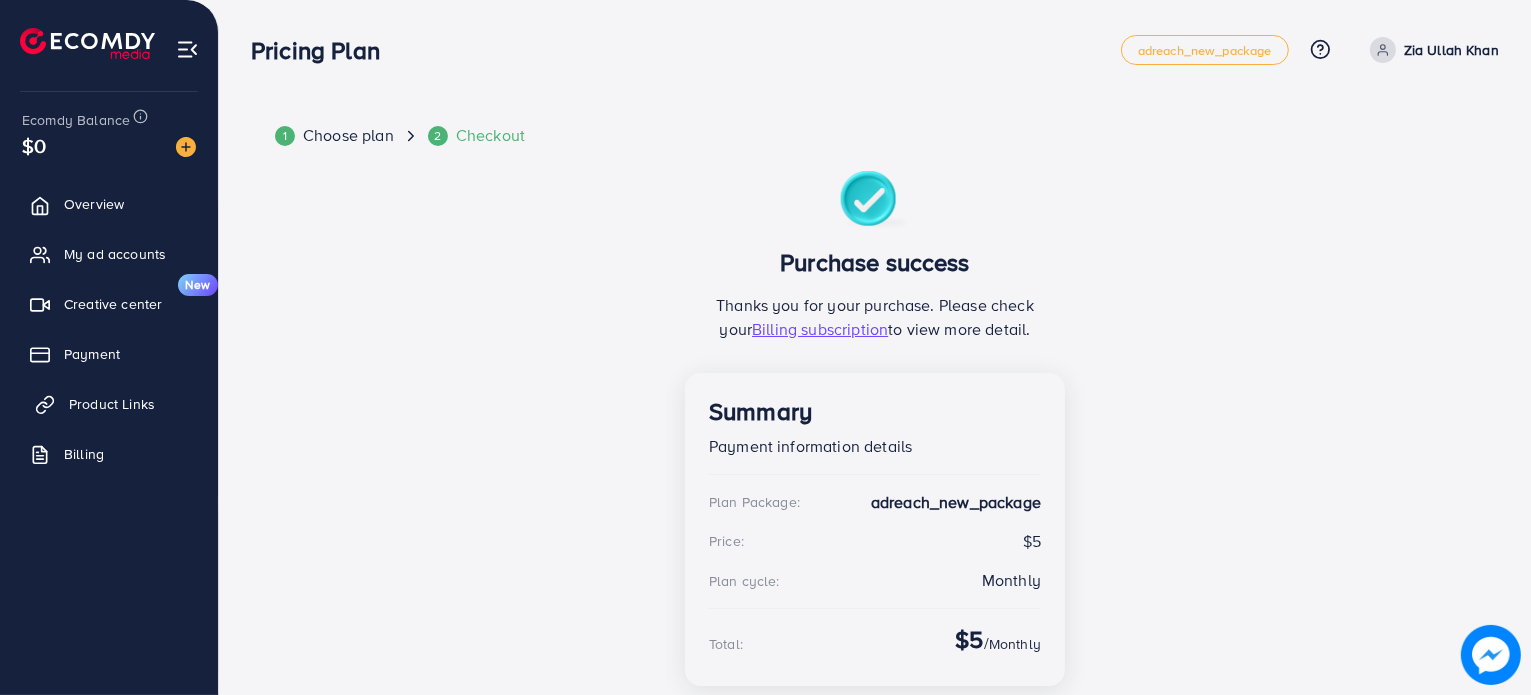 click on "Product Links" at bounding box center (112, 404) 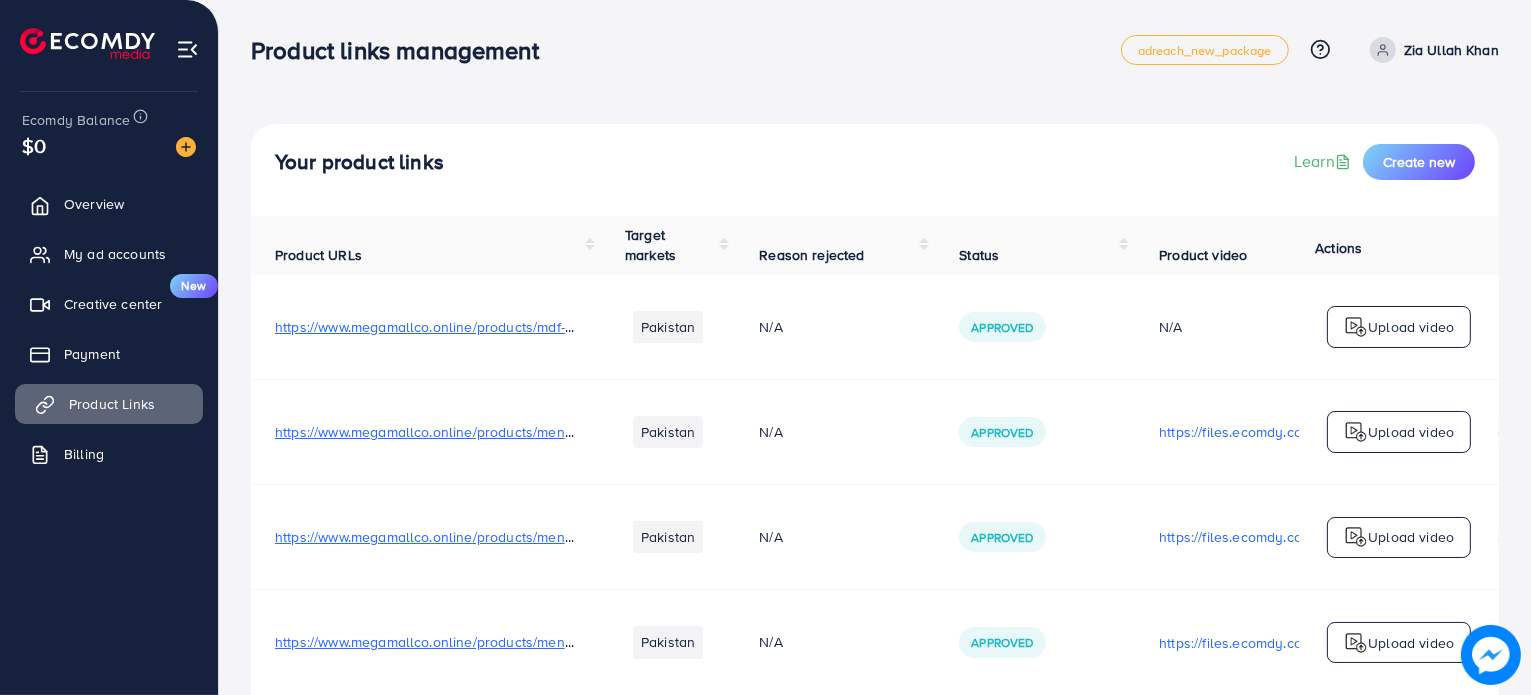 click on "Product Links" at bounding box center (112, 404) 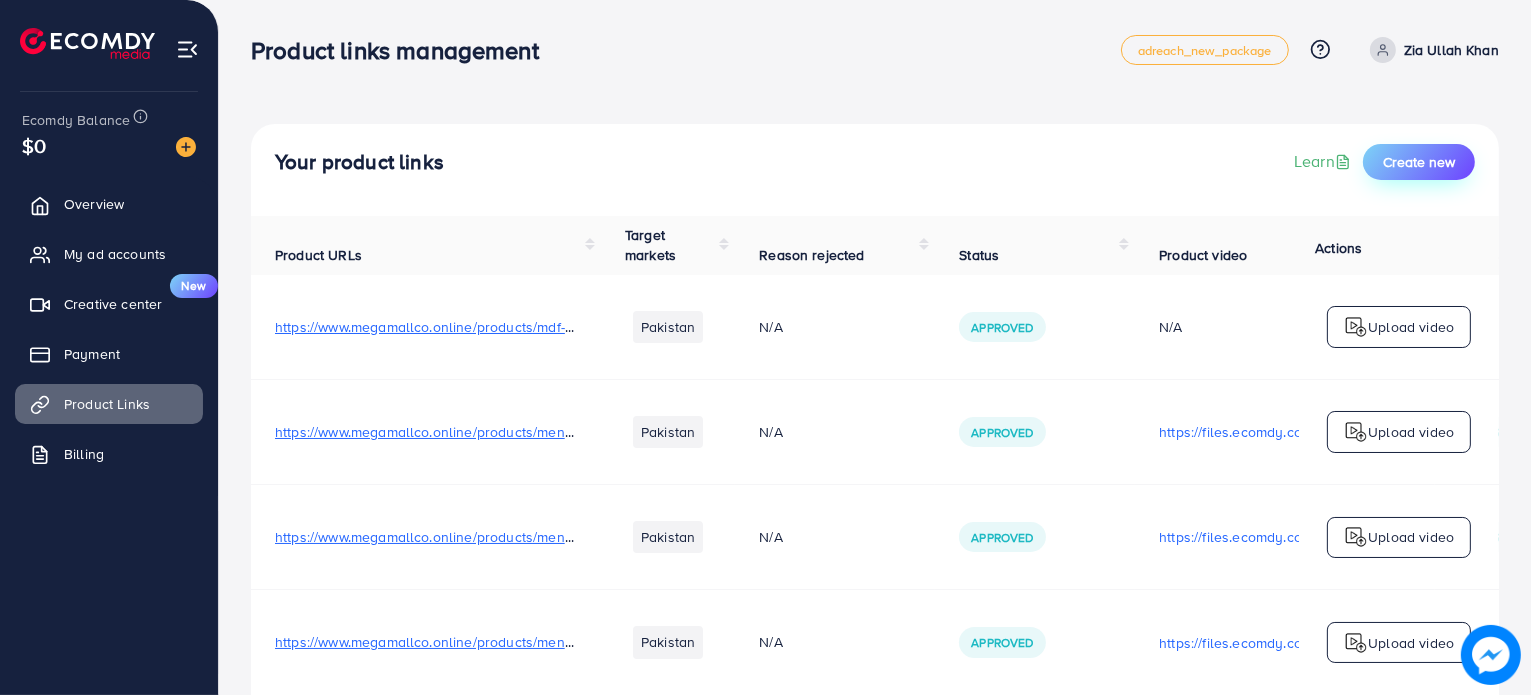 click on "Create new" at bounding box center [1419, 162] 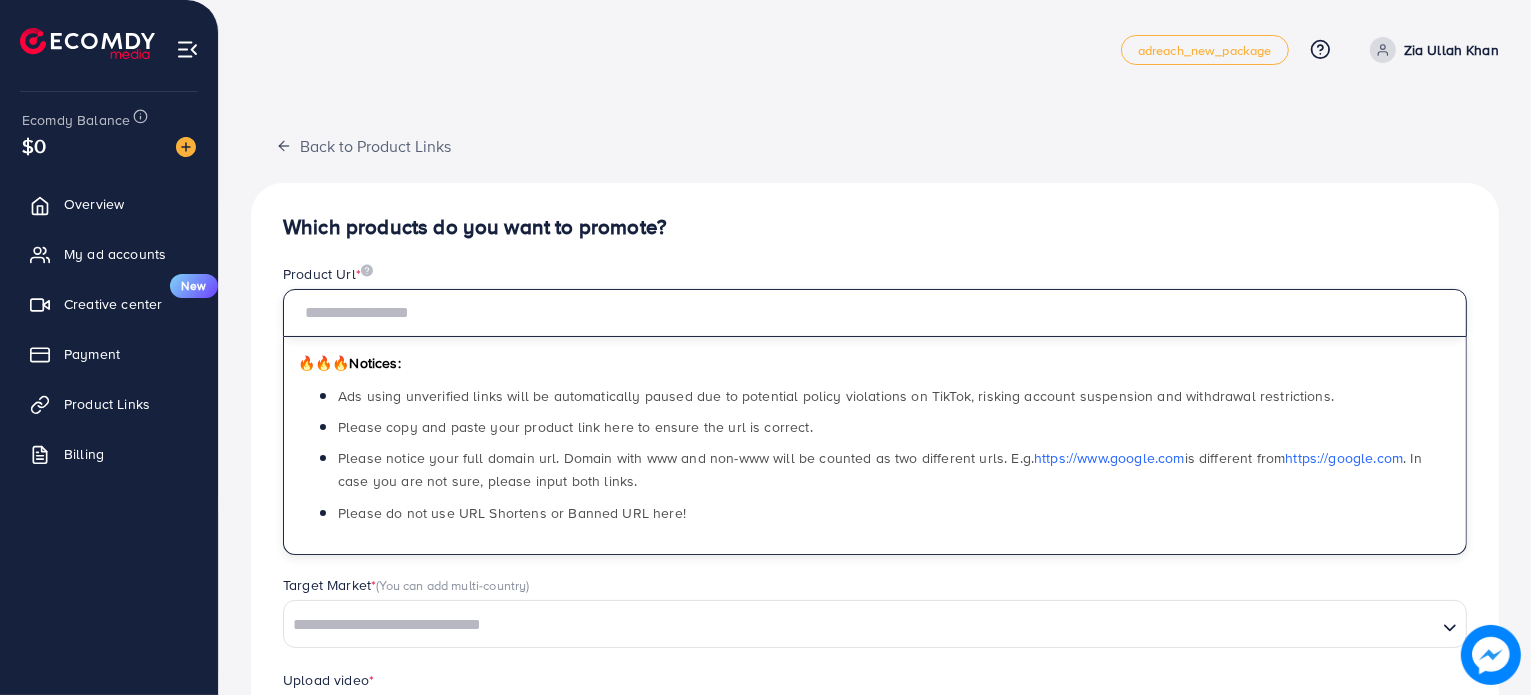 click at bounding box center (875, 313) 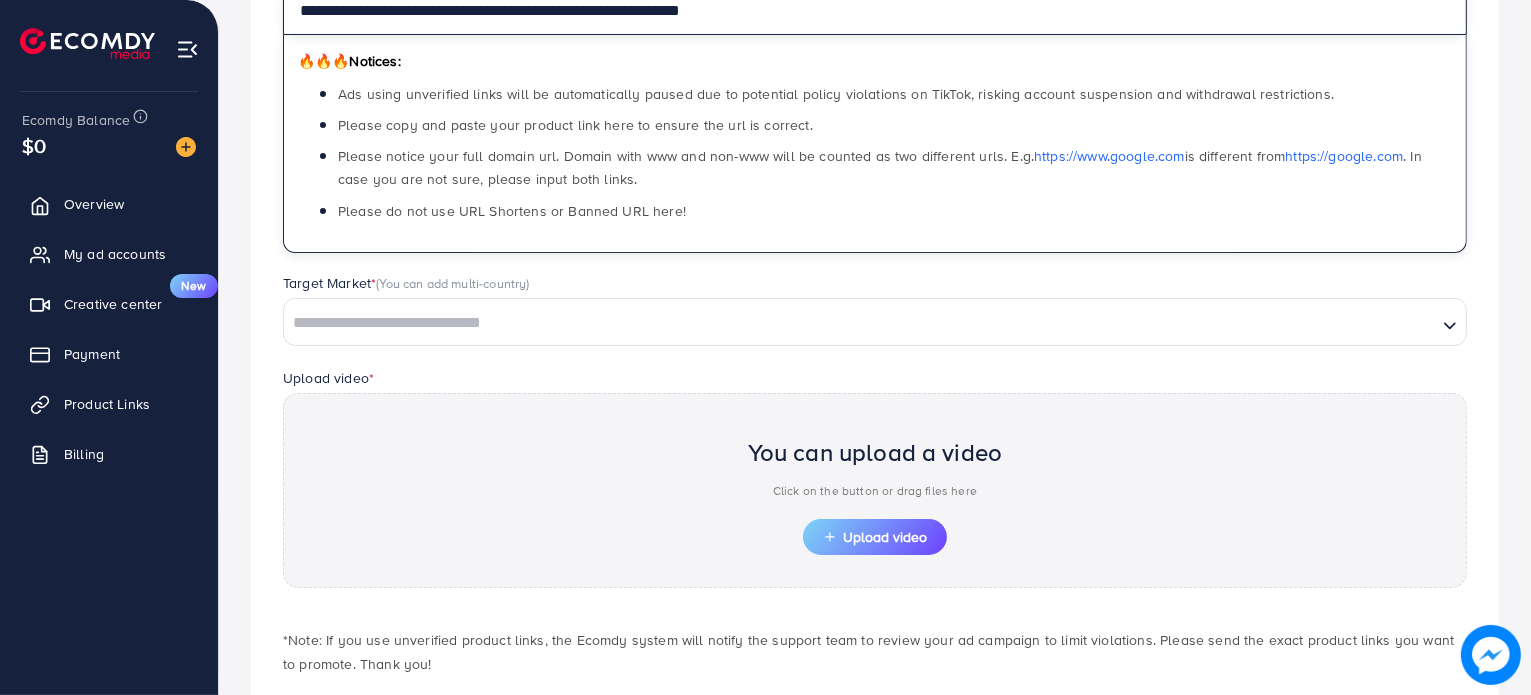 scroll, scrollTop: 303, scrollLeft: 0, axis: vertical 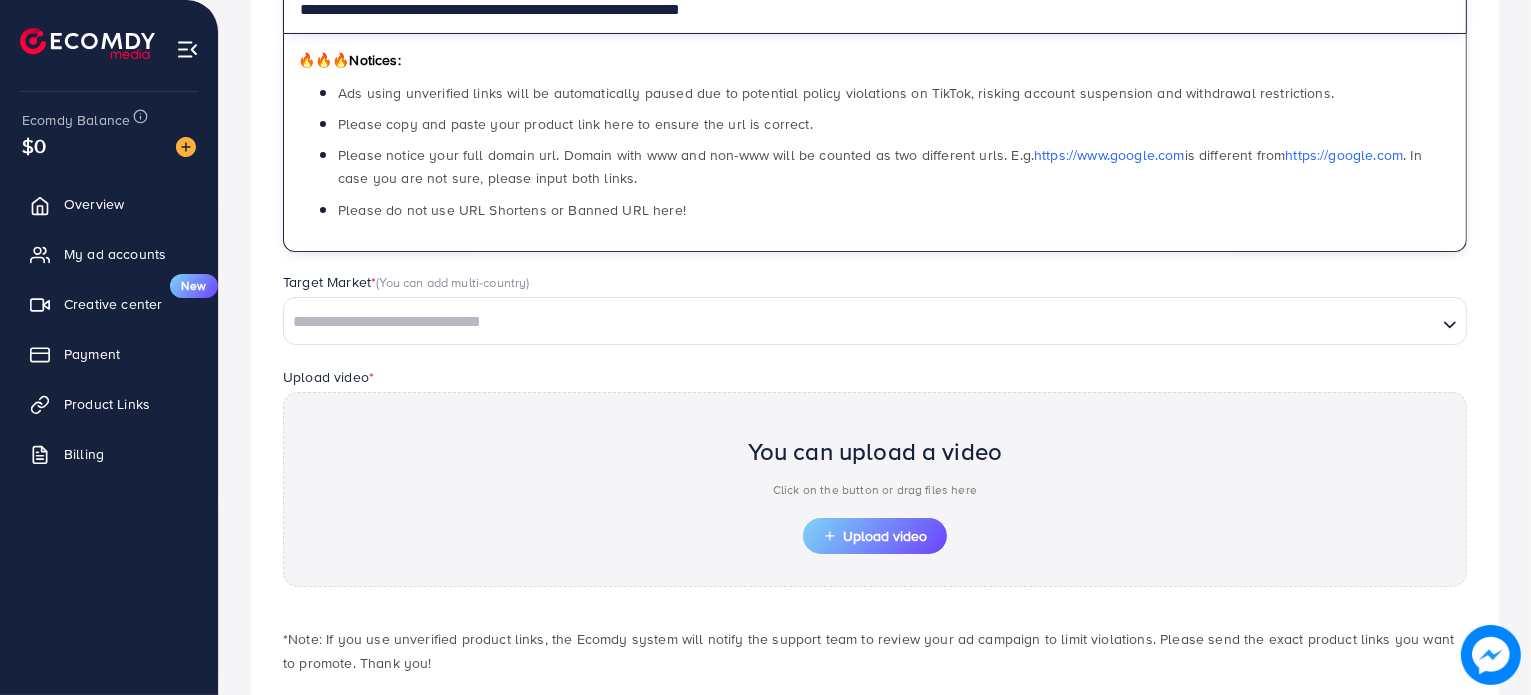type on "**********" 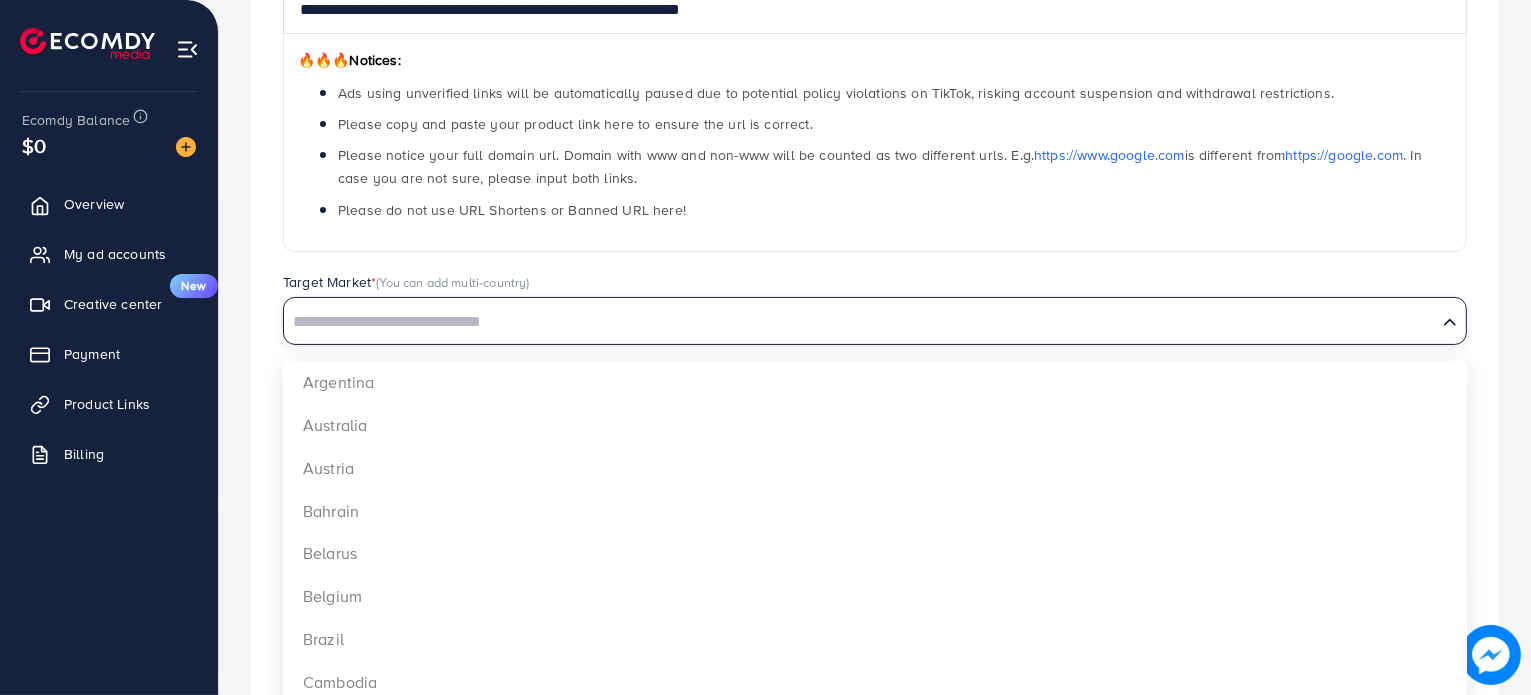 click at bounding box center [860, 322] 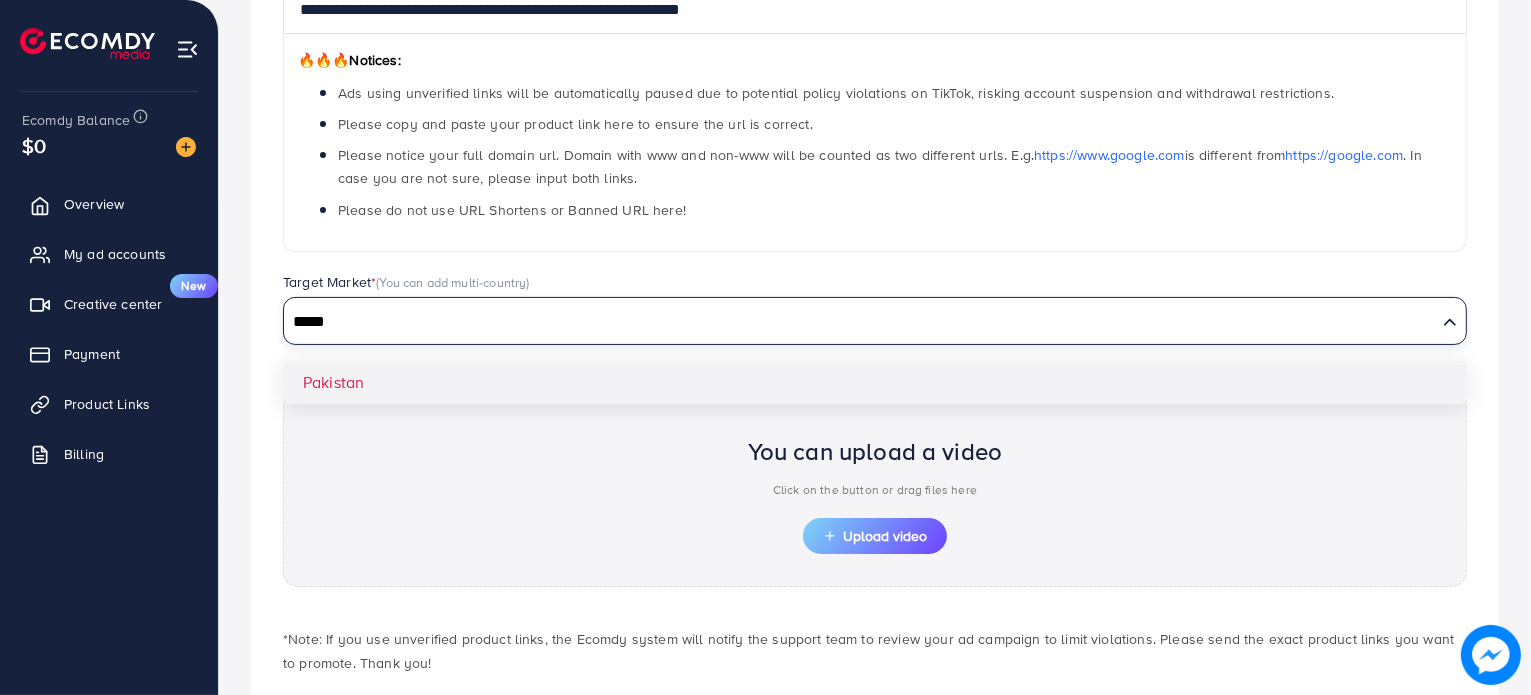 type on "*****" 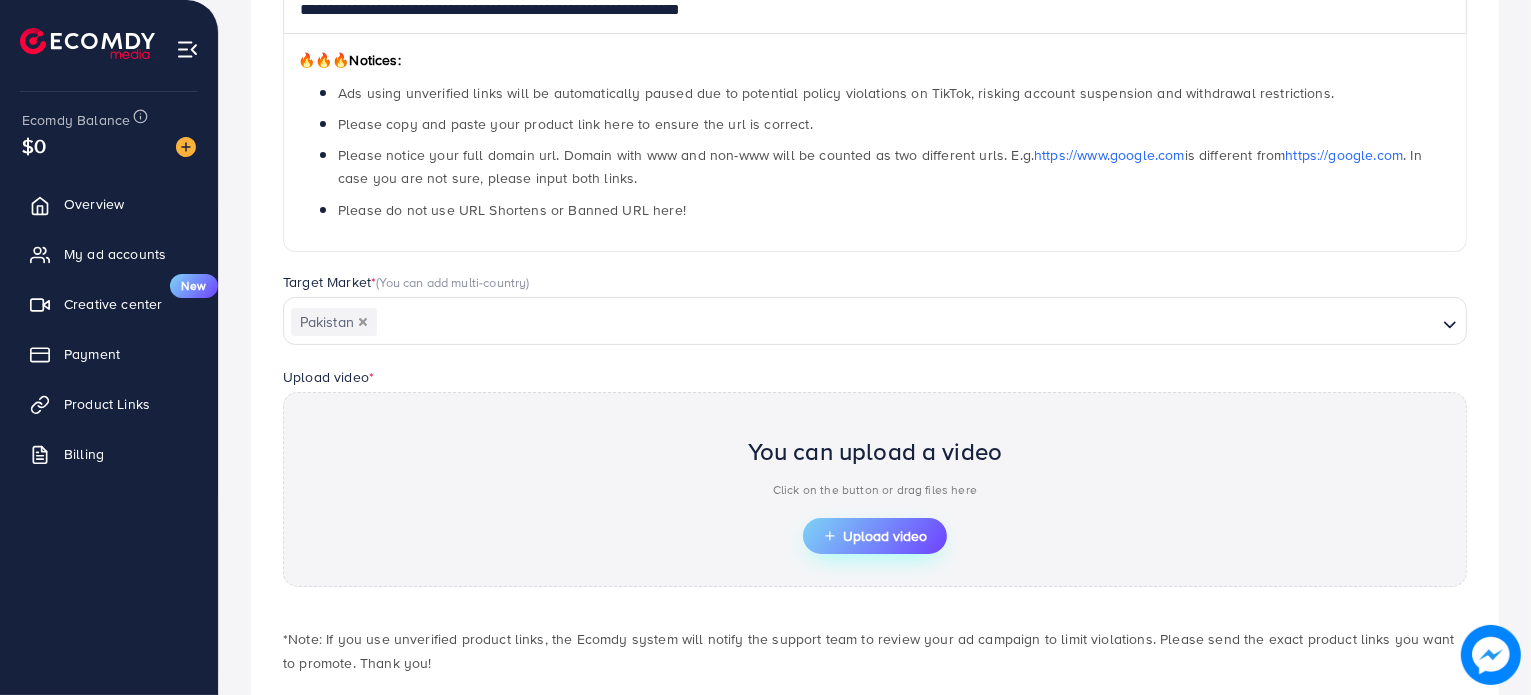 click on "Upload video" at bounding box center [875, 536] 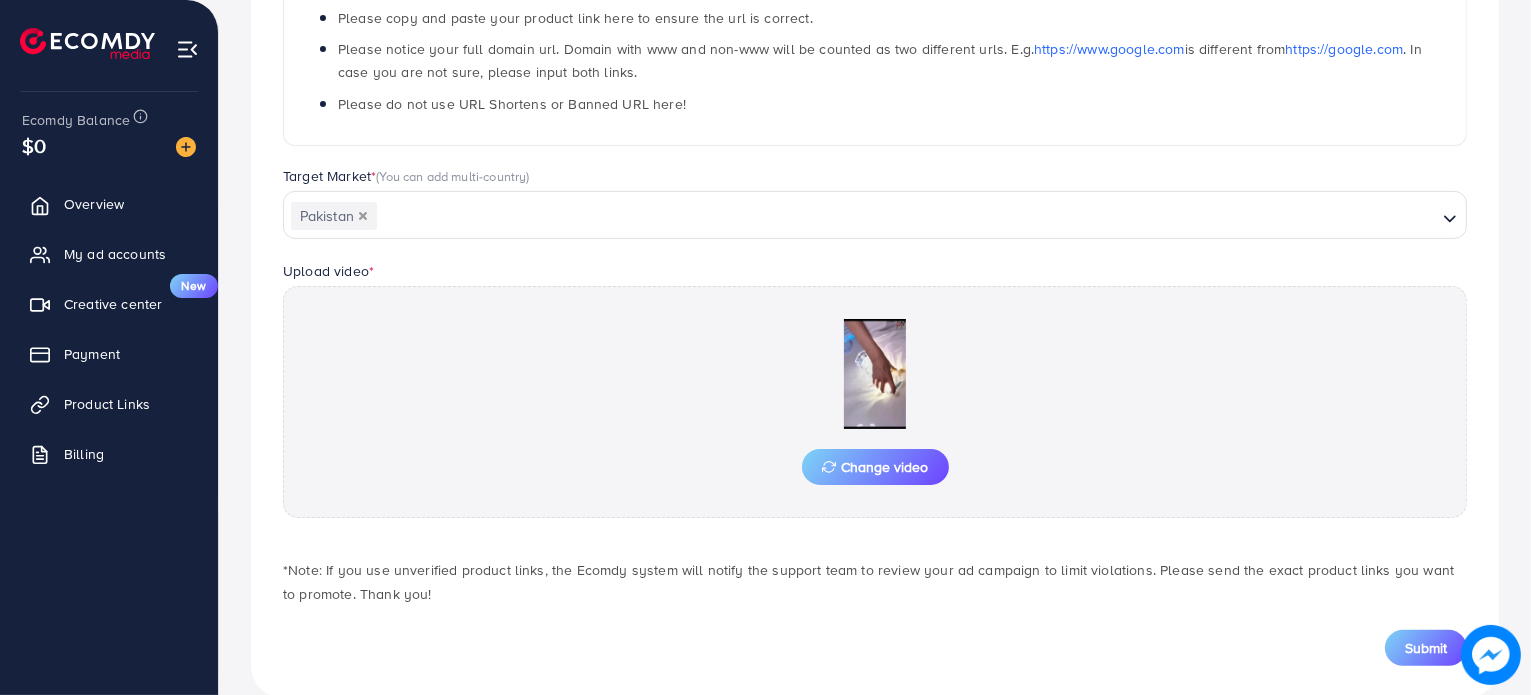 scroll, scrollTop: 442, scrollLeft: 0, axis: vertical 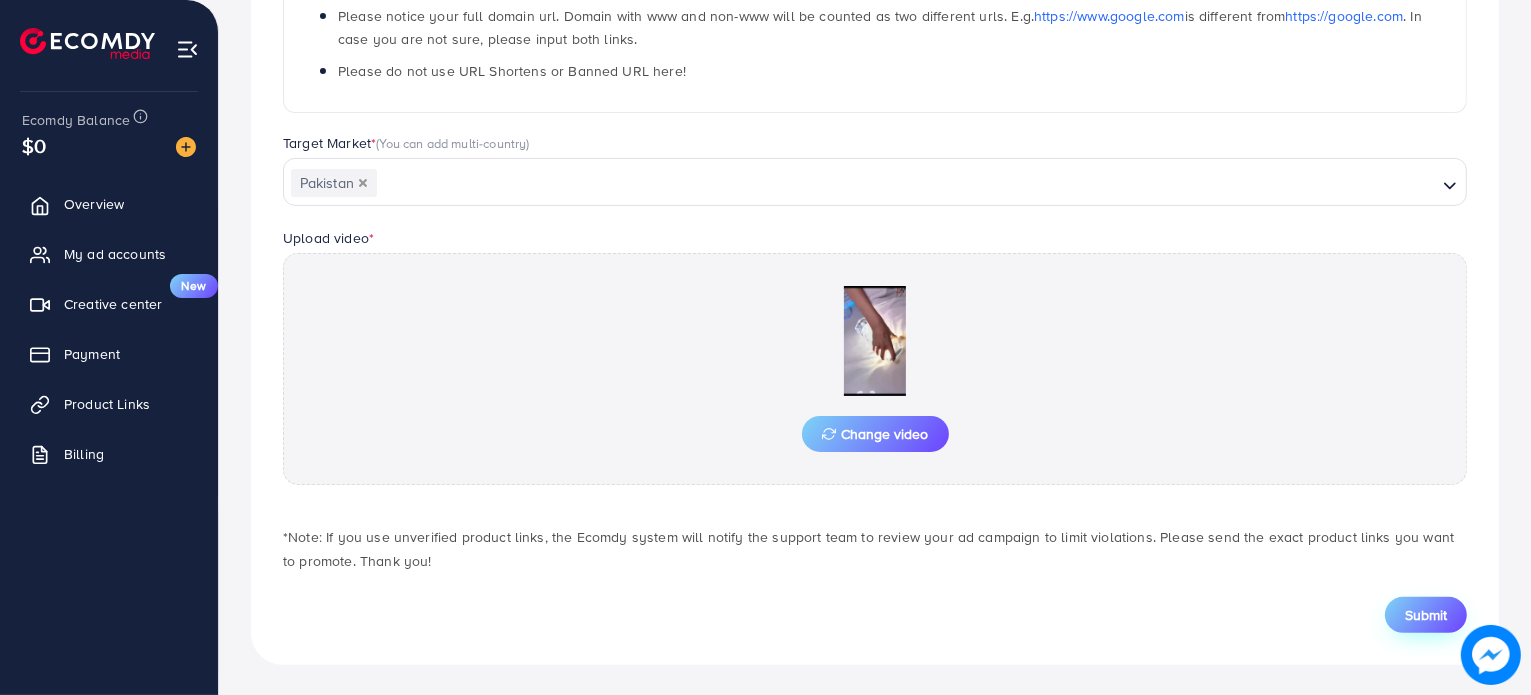 click on "Submit" at bounding box center [1426, 615] 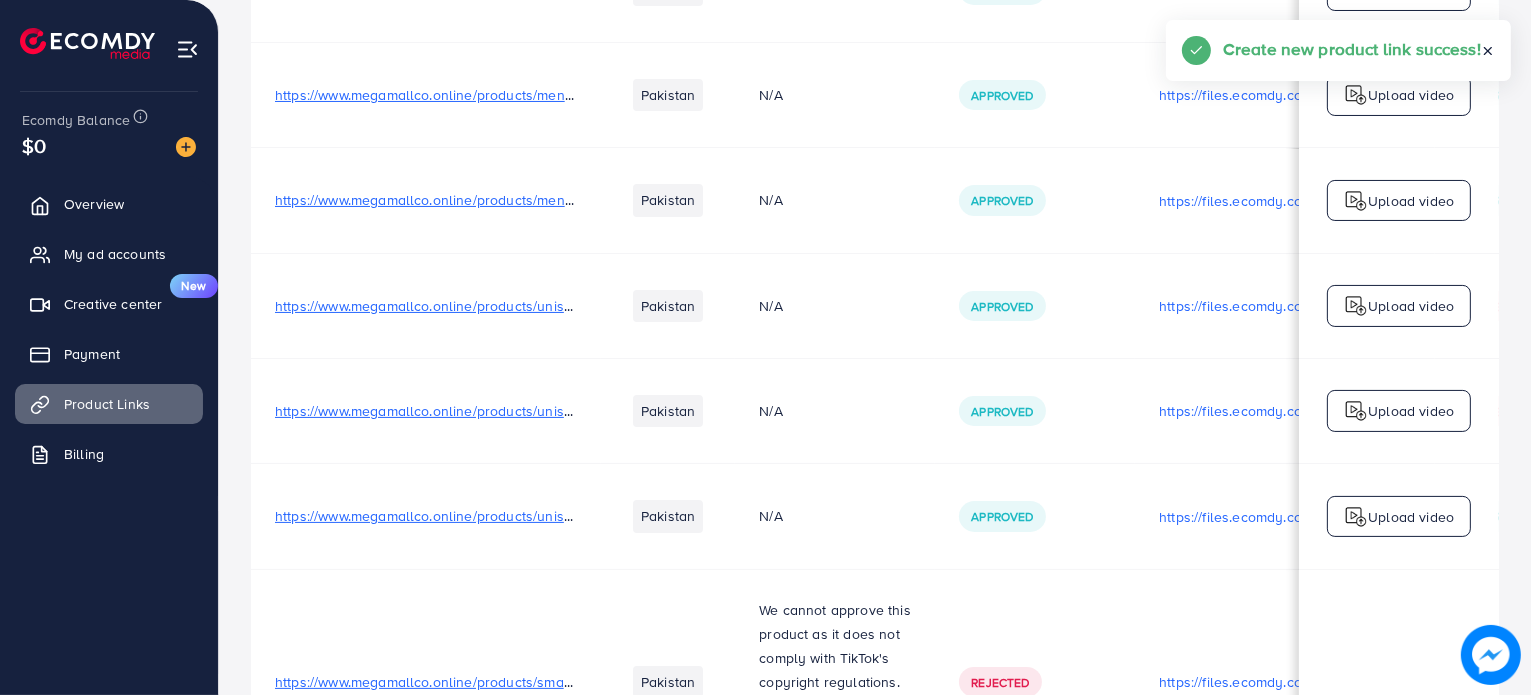 scroll, scrollTop: 0, scrollLeft: 0, axis: both 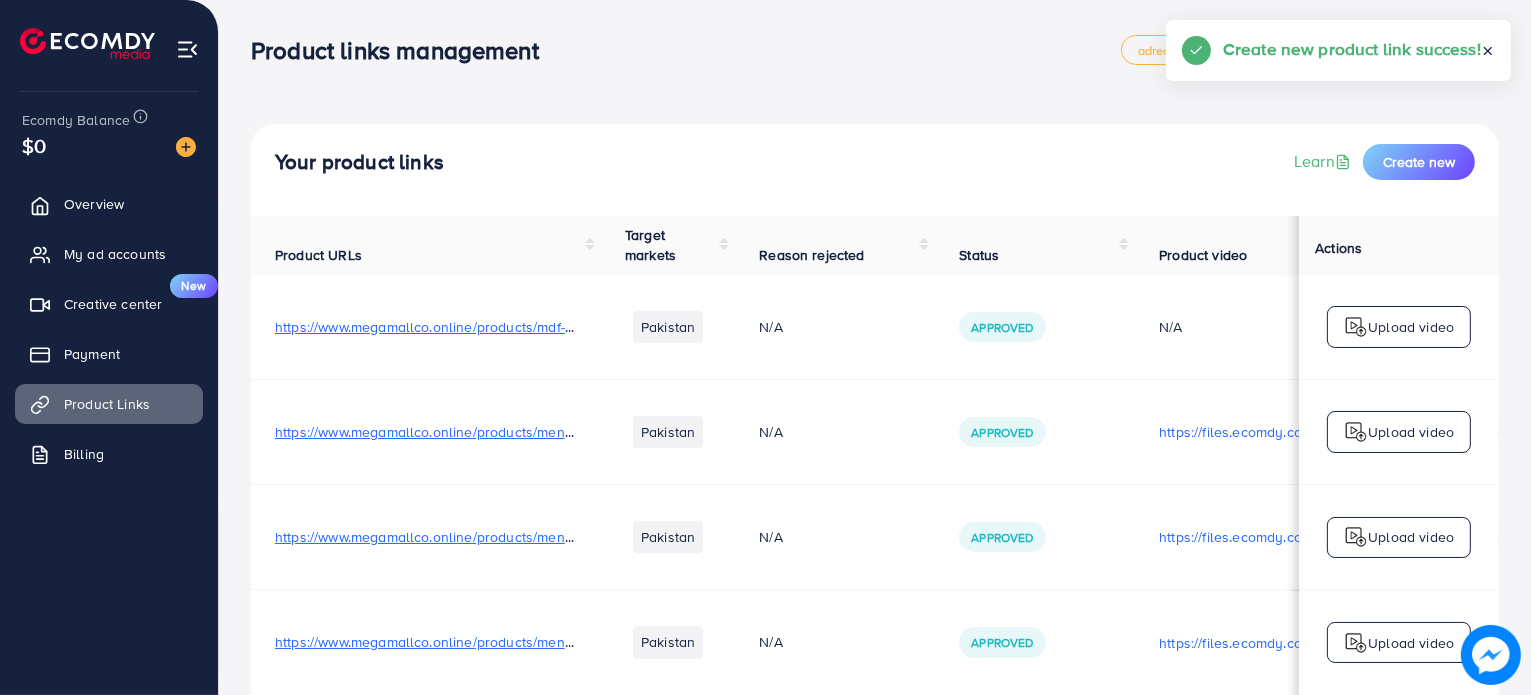 click 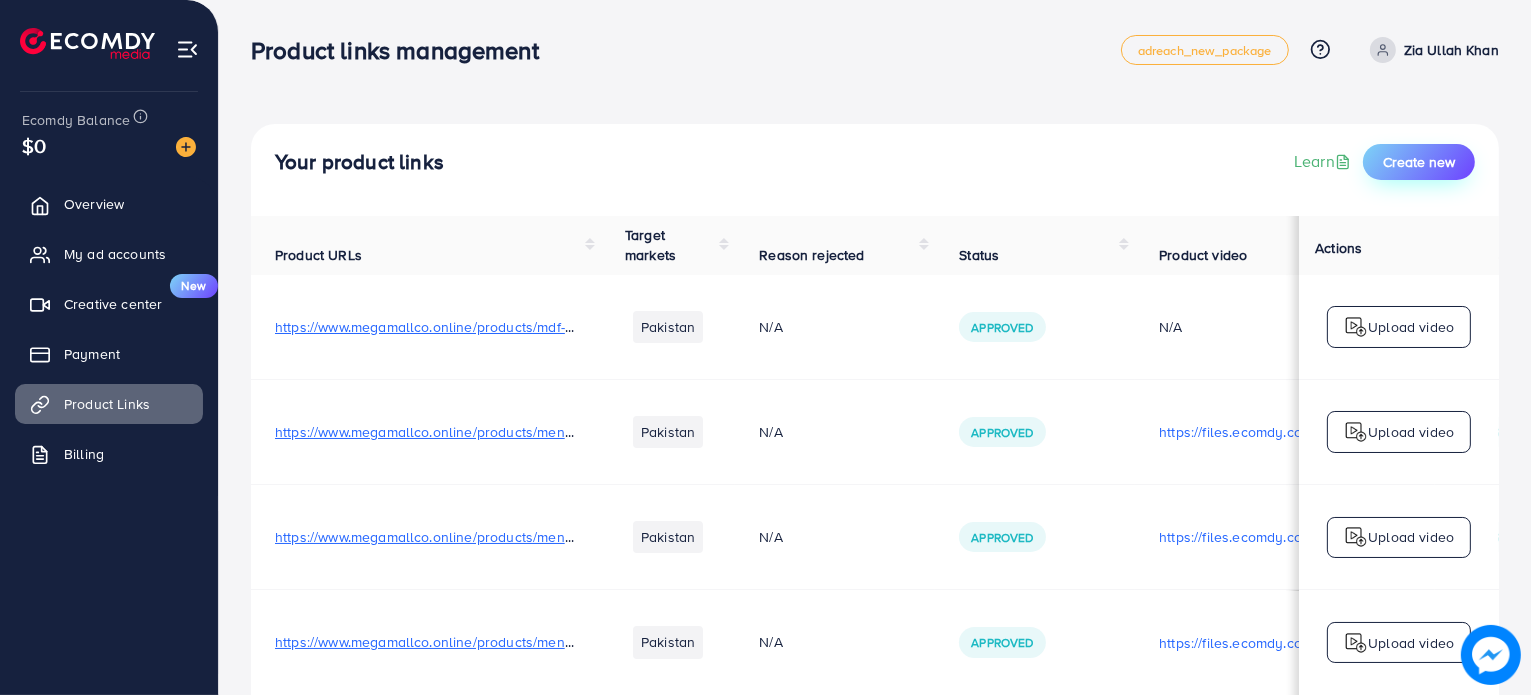 click on "Create new" at bounding box center [1419, 162] 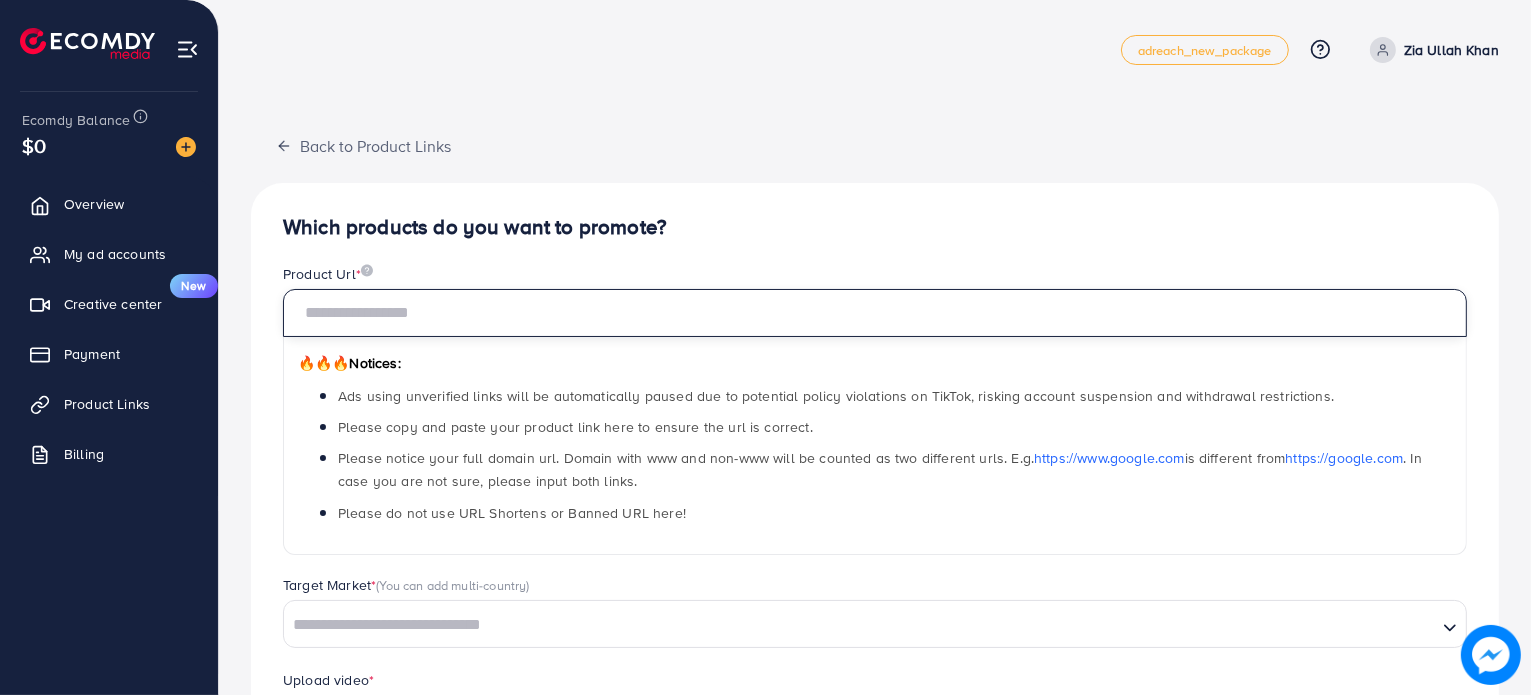 click at bounding box center (875, 313) 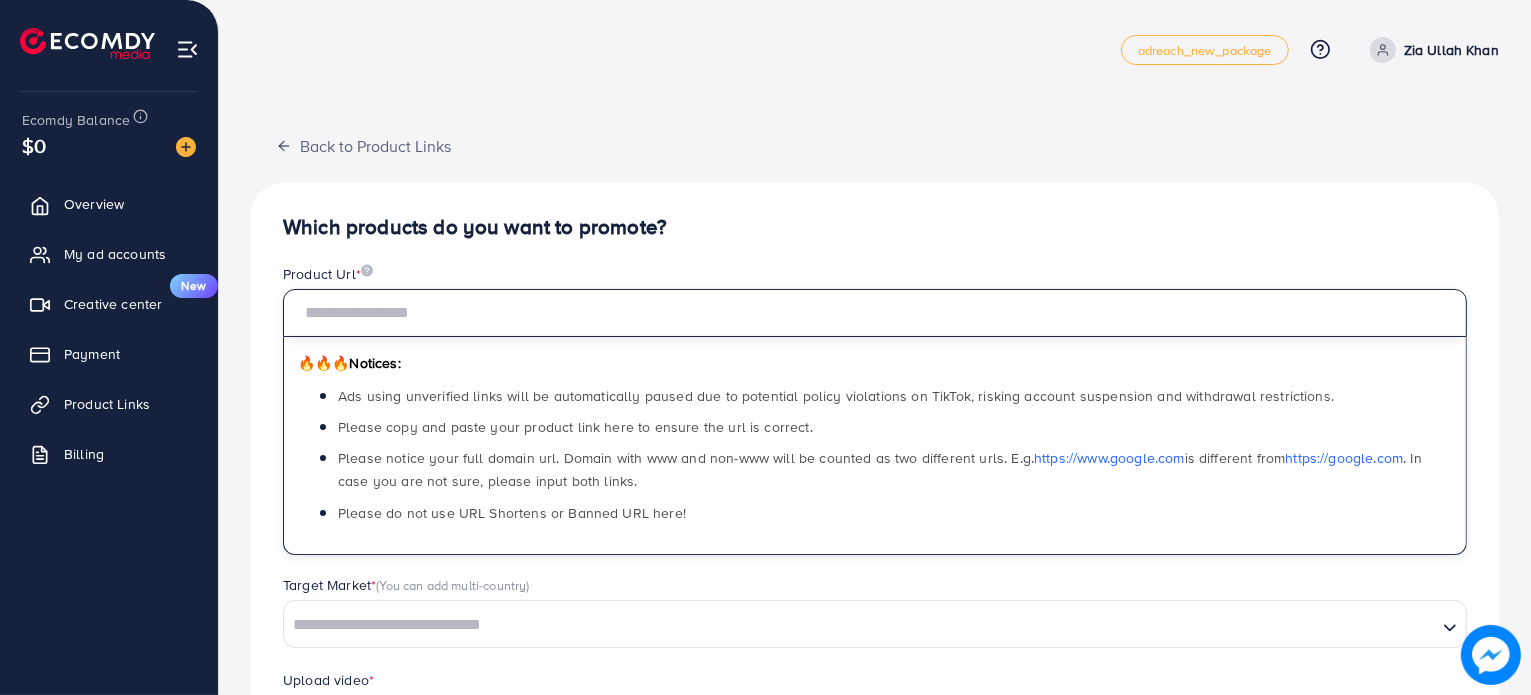 paste on "**********" 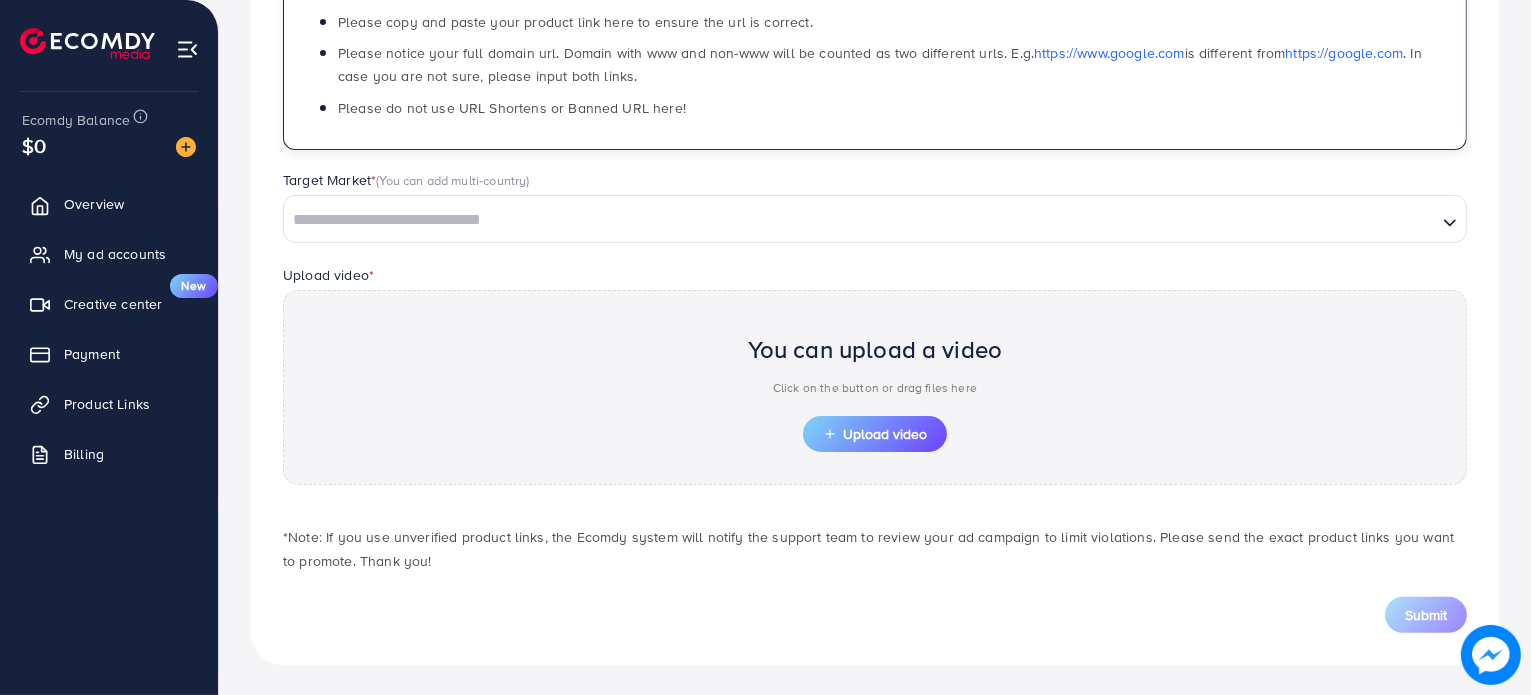 scroll, scrollTop: 402, scrollLeft: 0, axis: vertical 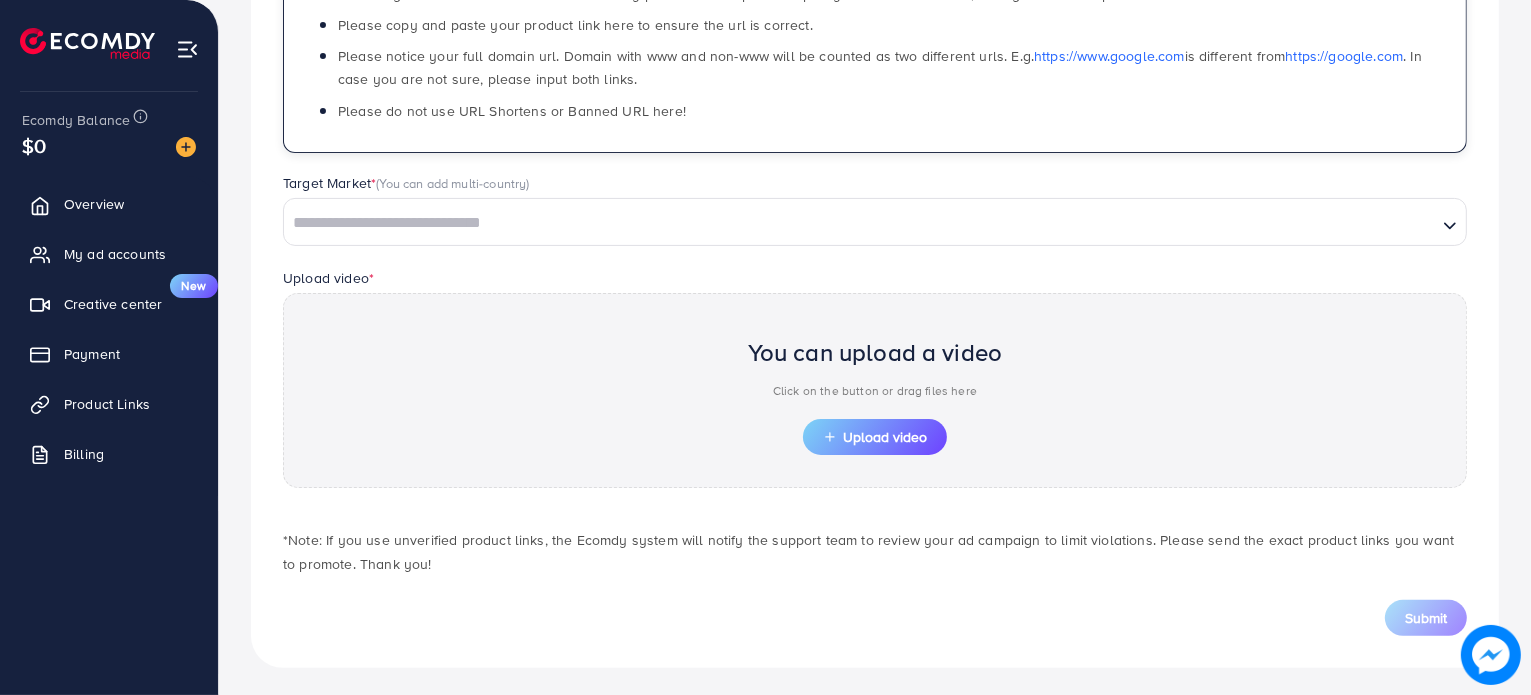 type on "**********" 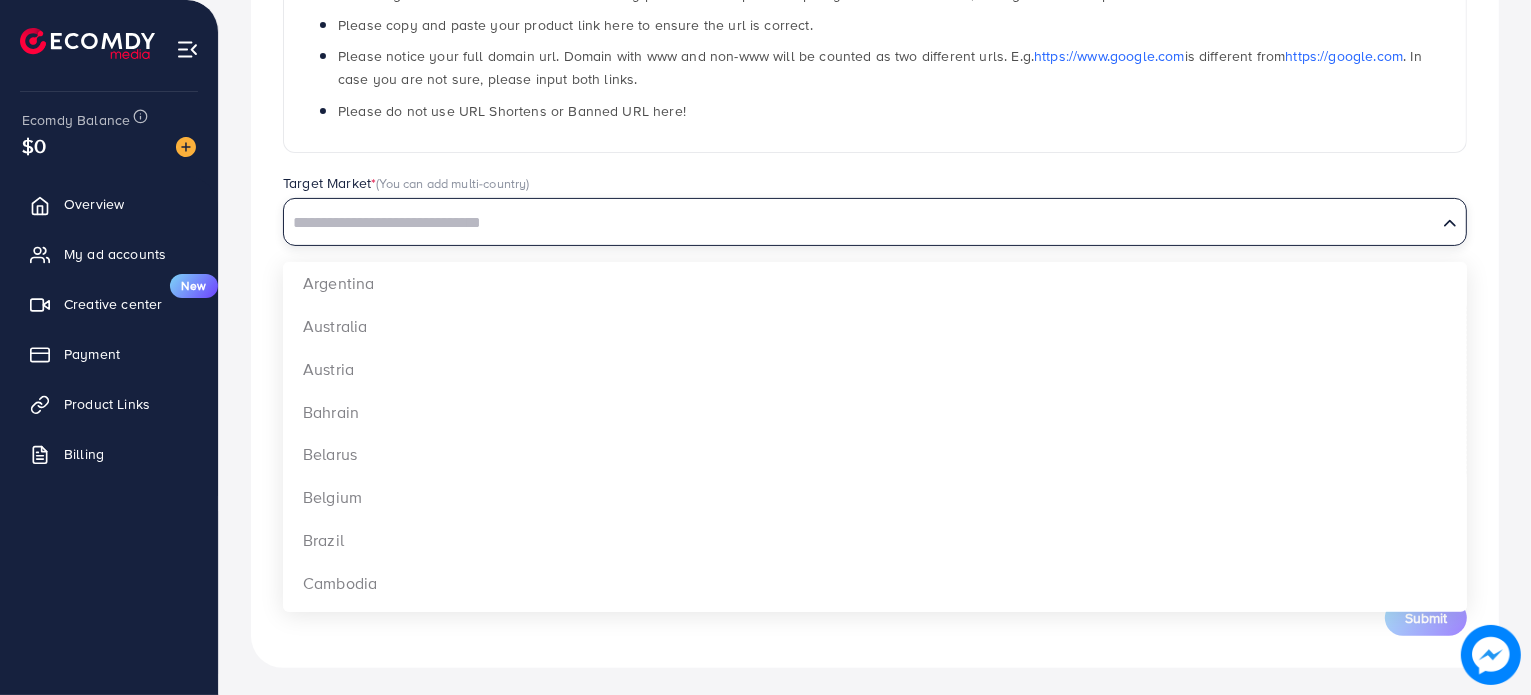 click at bounding box center [860, 223] 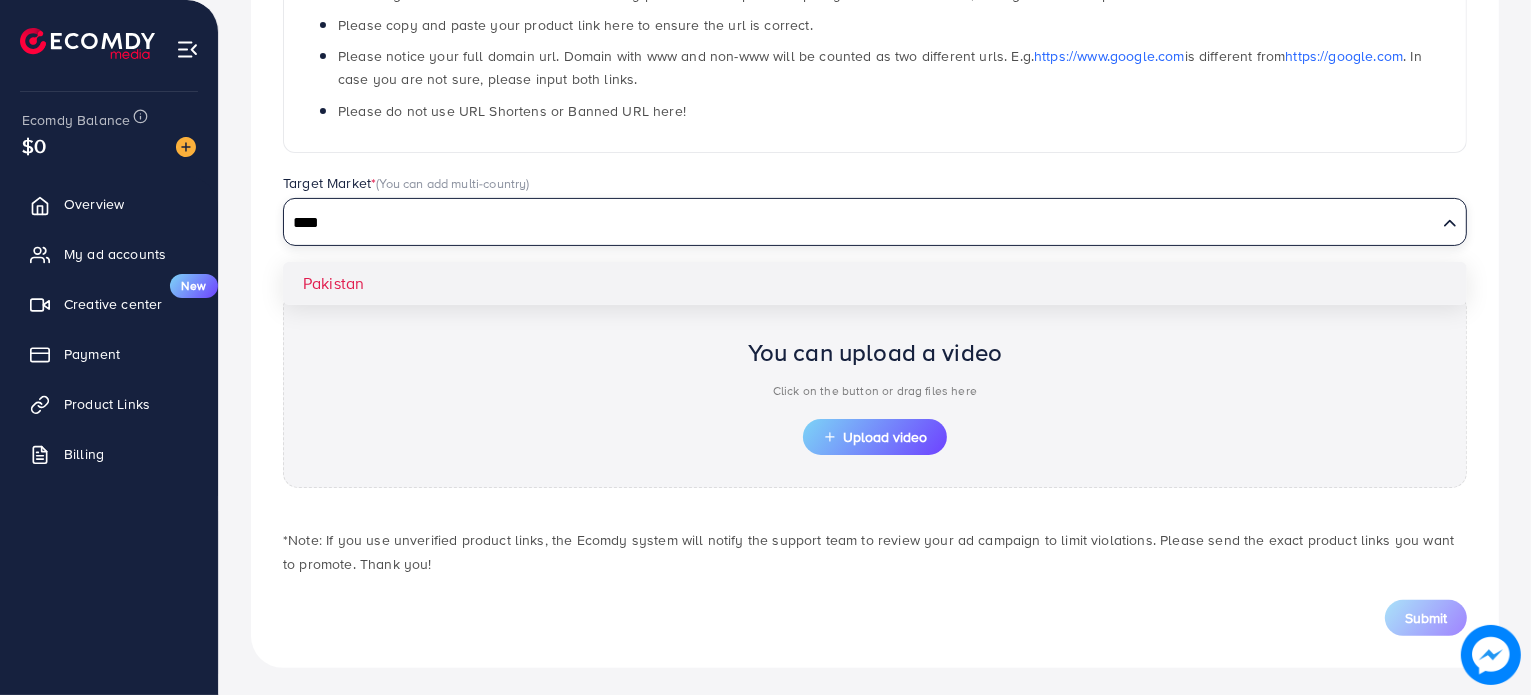 type on "****" 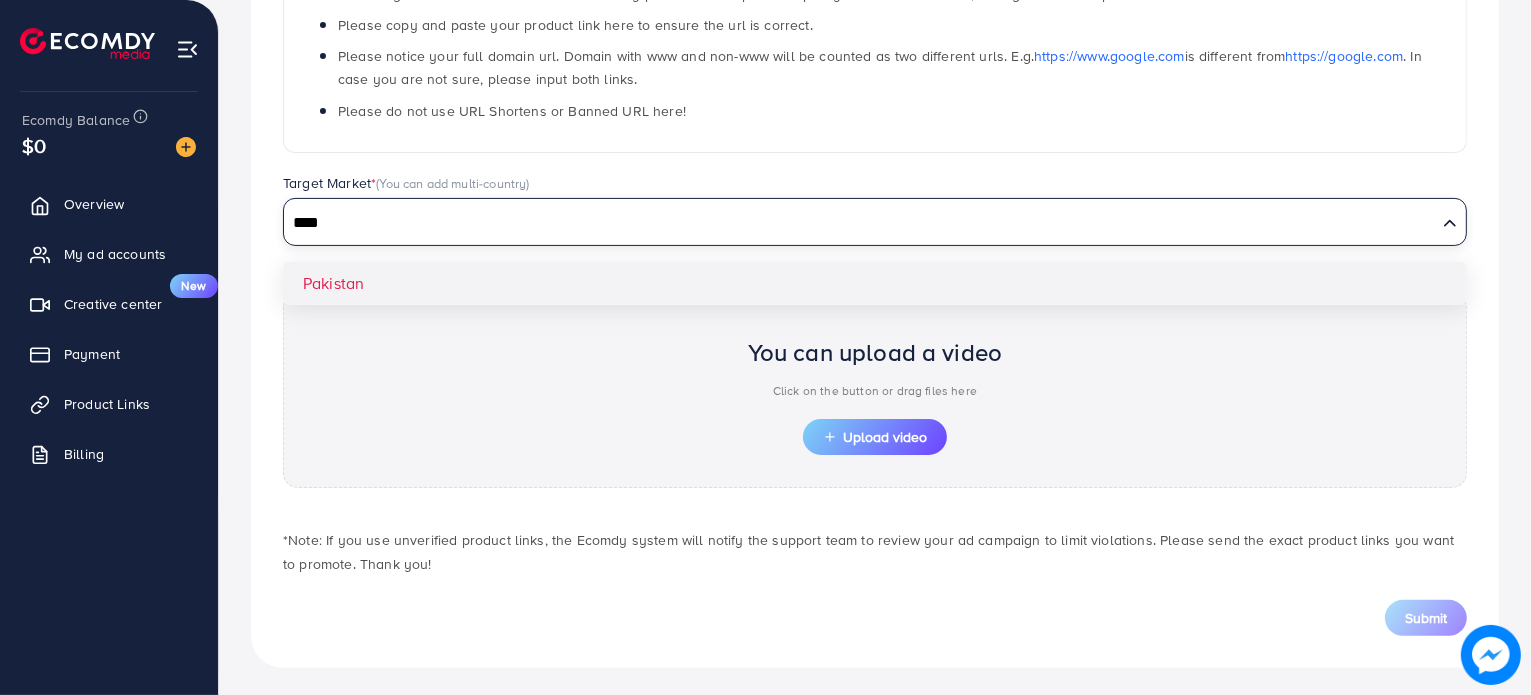 type 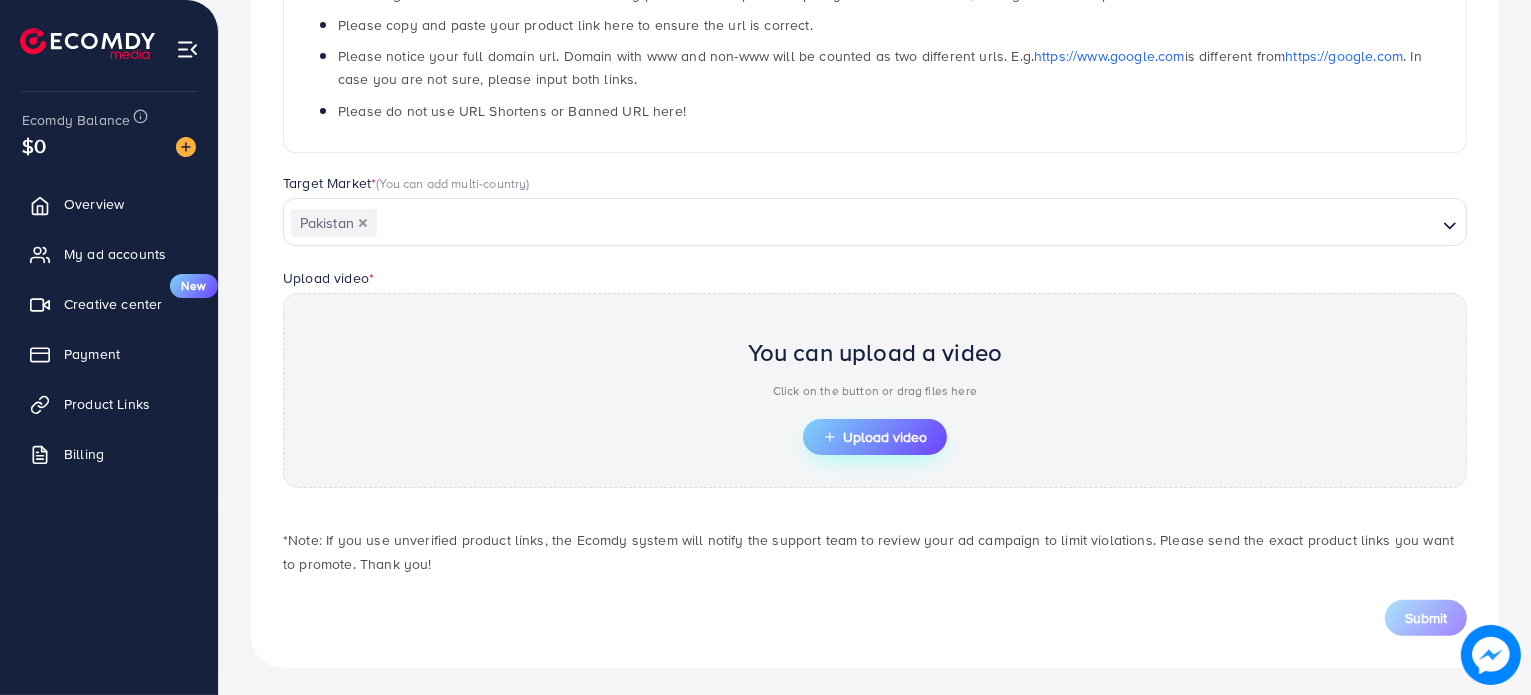 click 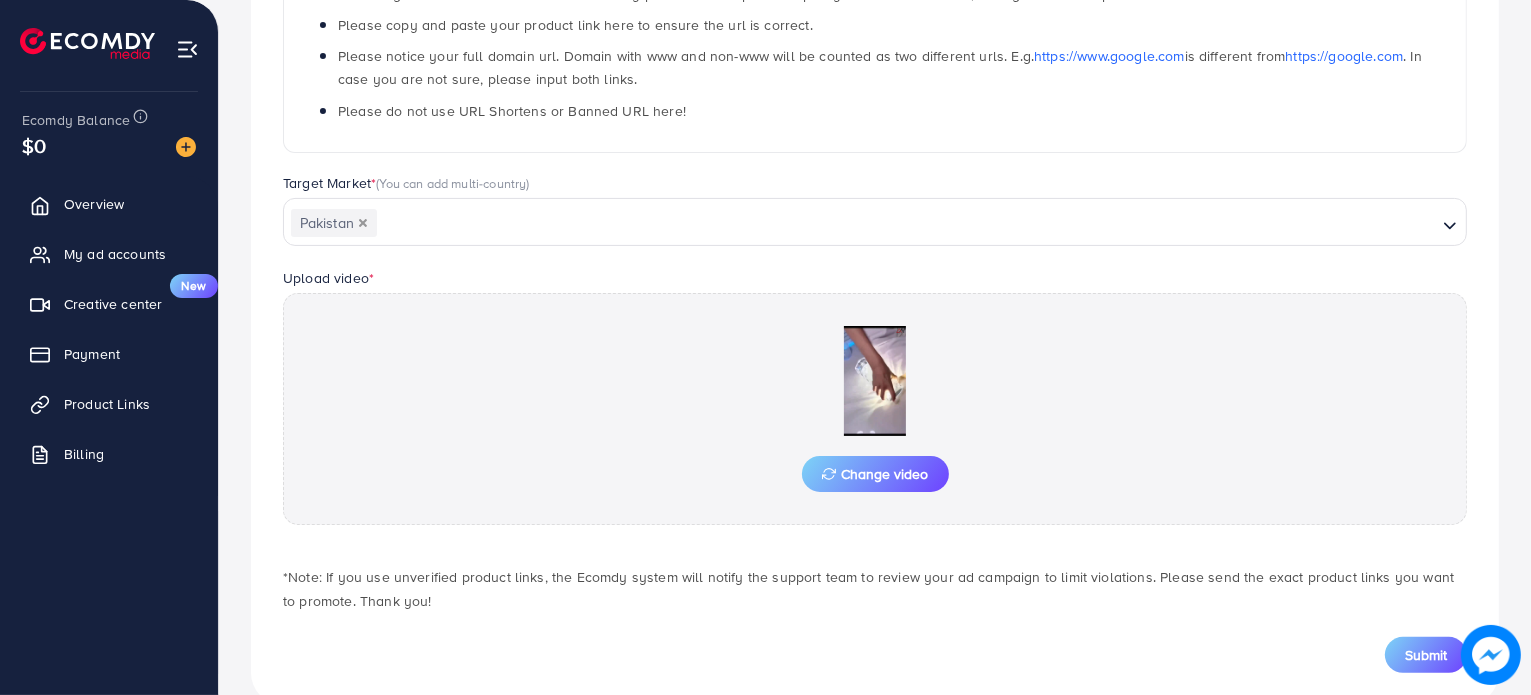 scroll, scrollTop: 442, scrollLeft: 0, axis: vertical 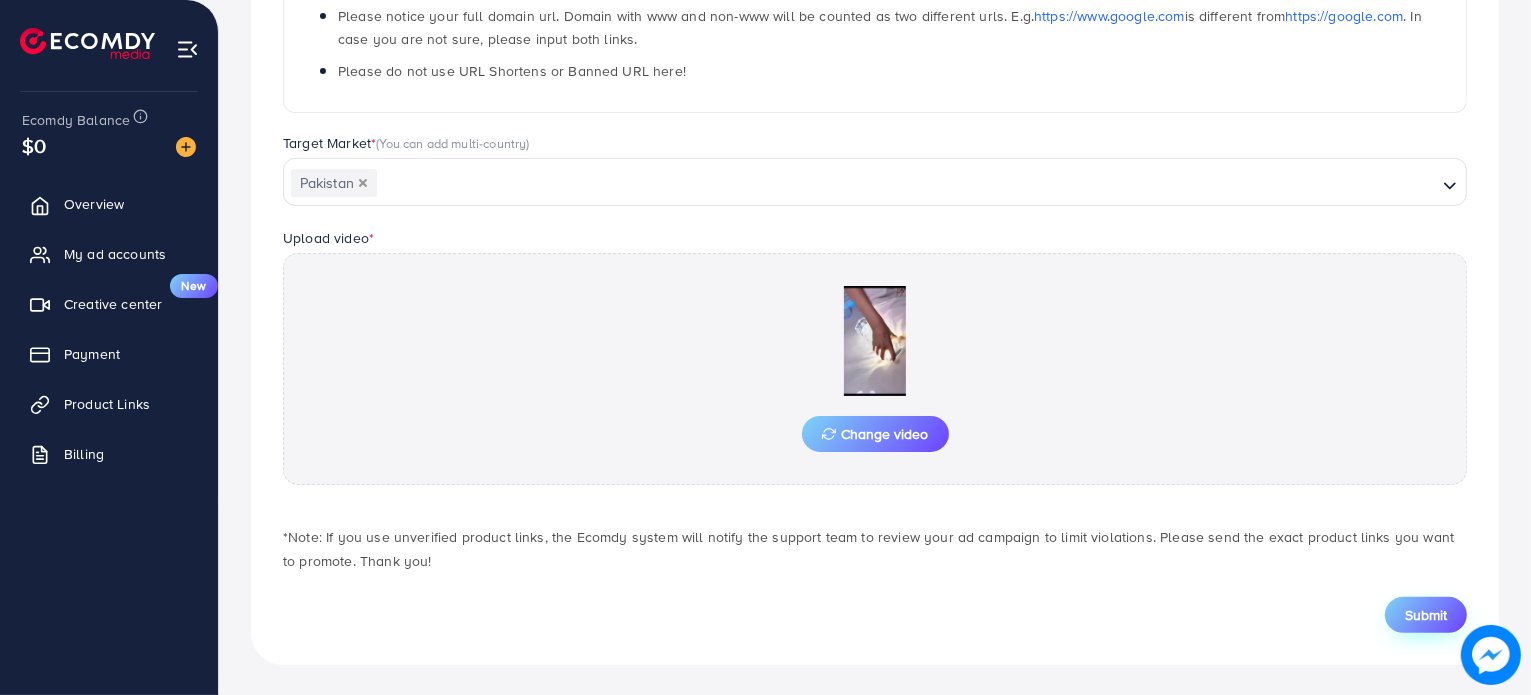 click on "Submit" at bounding box center (1426, 615) 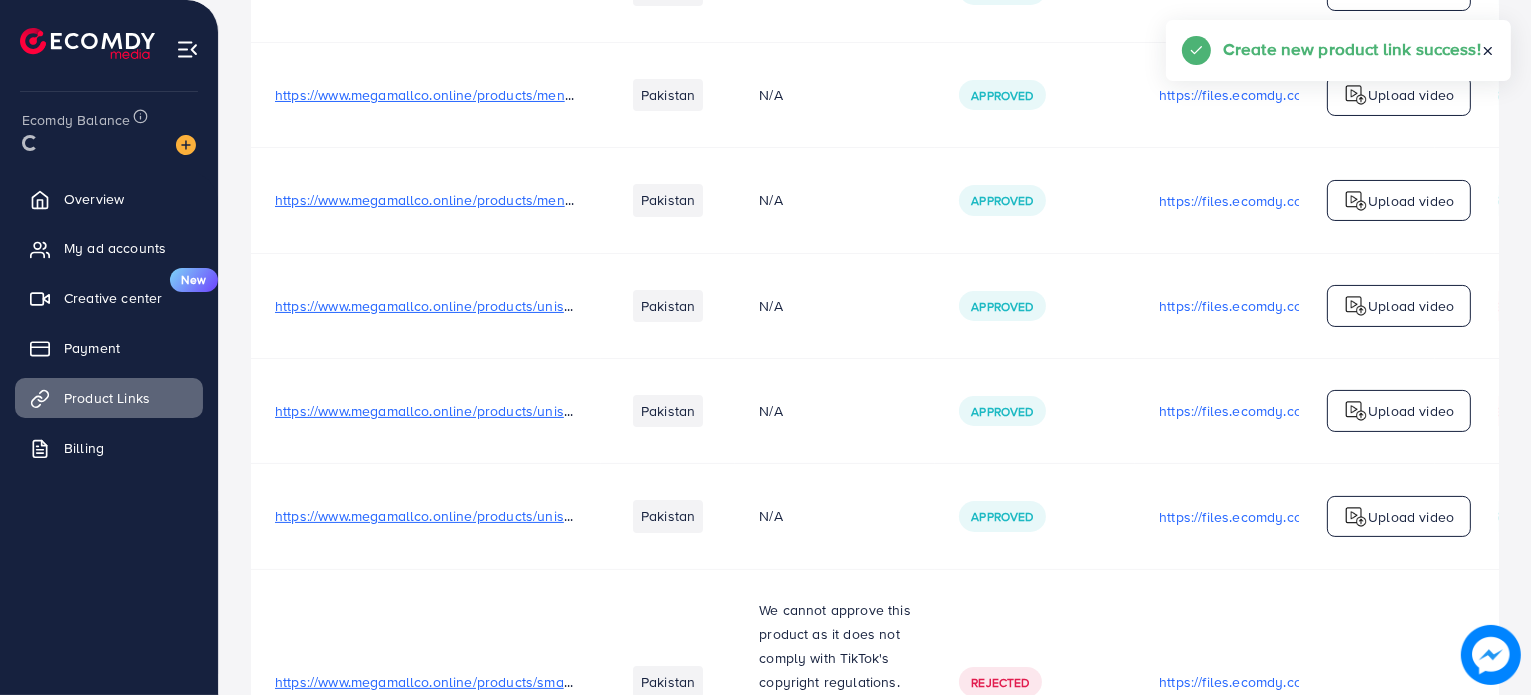scroll, scrollTop: 0, scrollLeft: 0, axis: both 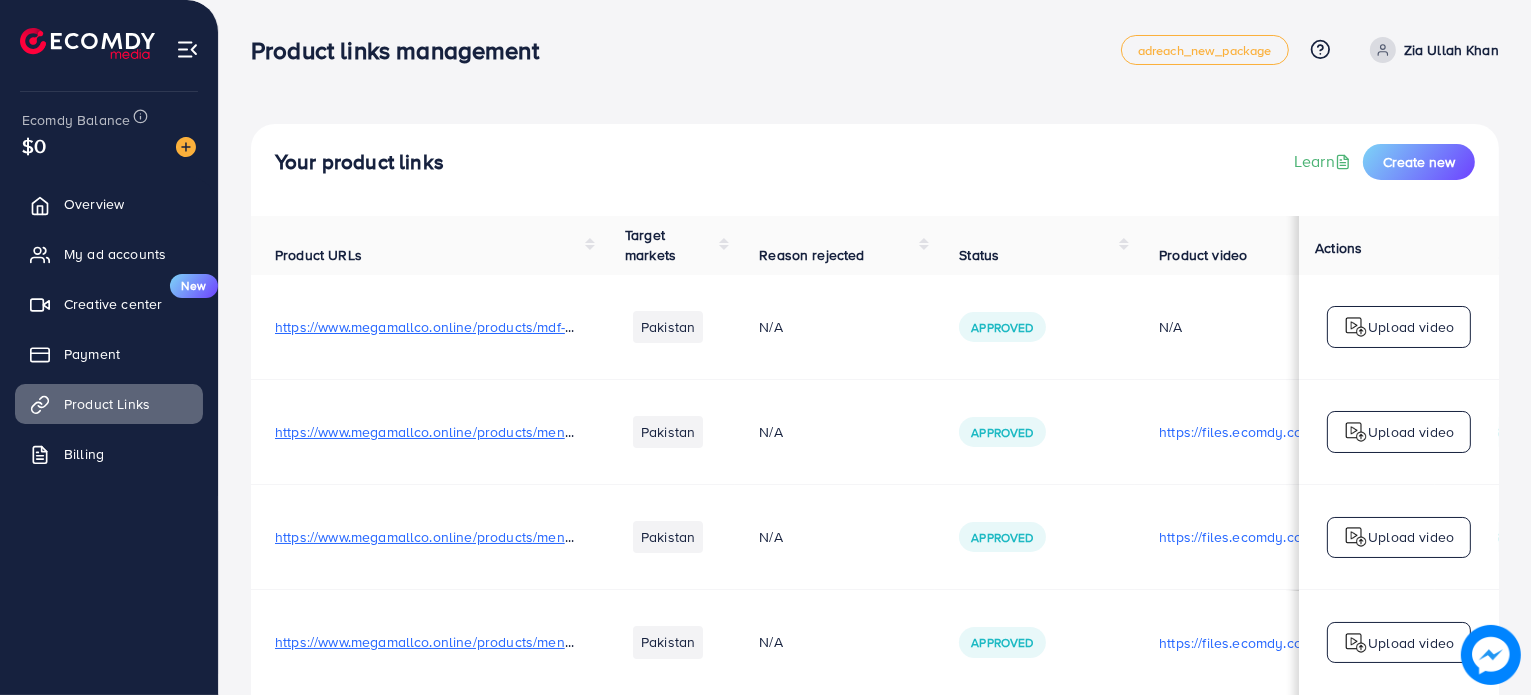 click on "Your product links   Learn   Create new" at bounding box center (875, 170) 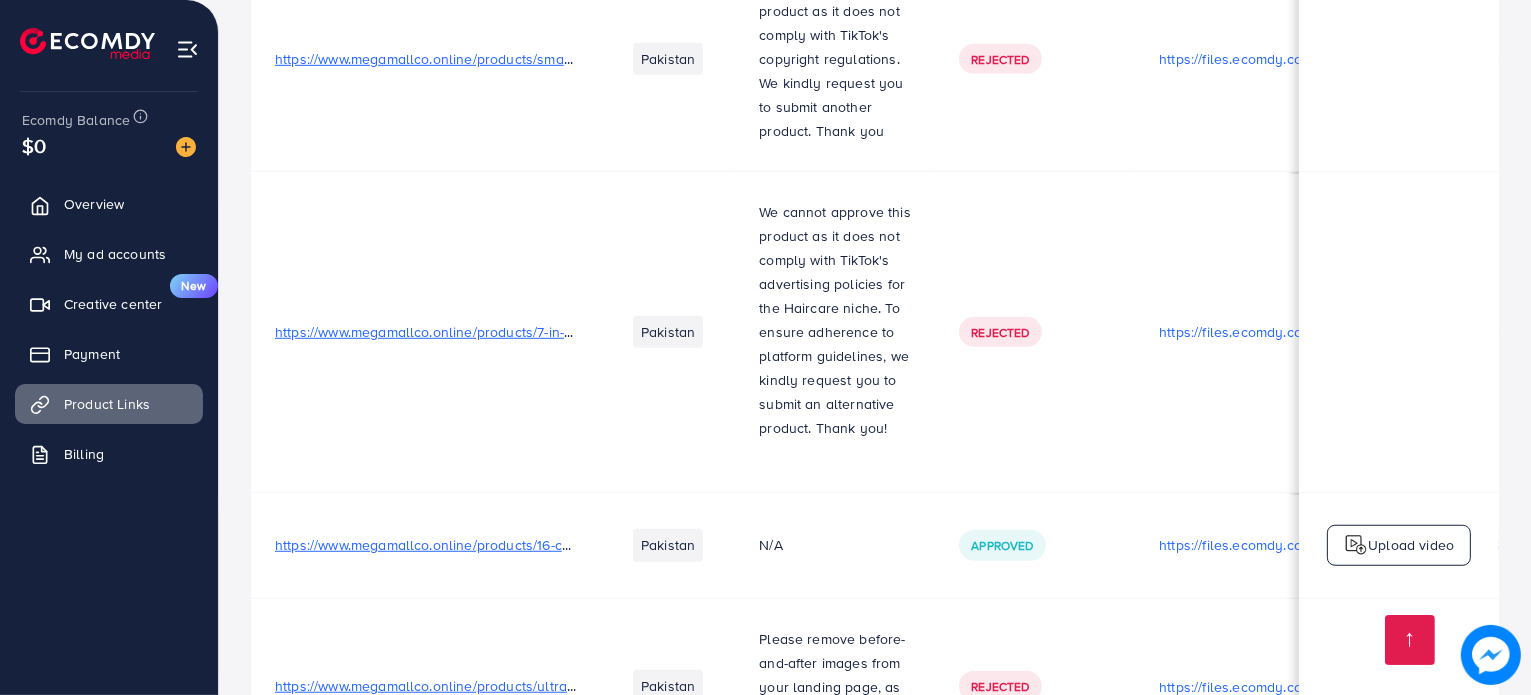 scroll, scrollTop: 1672, scrollLeft: 0, axis: vertical 